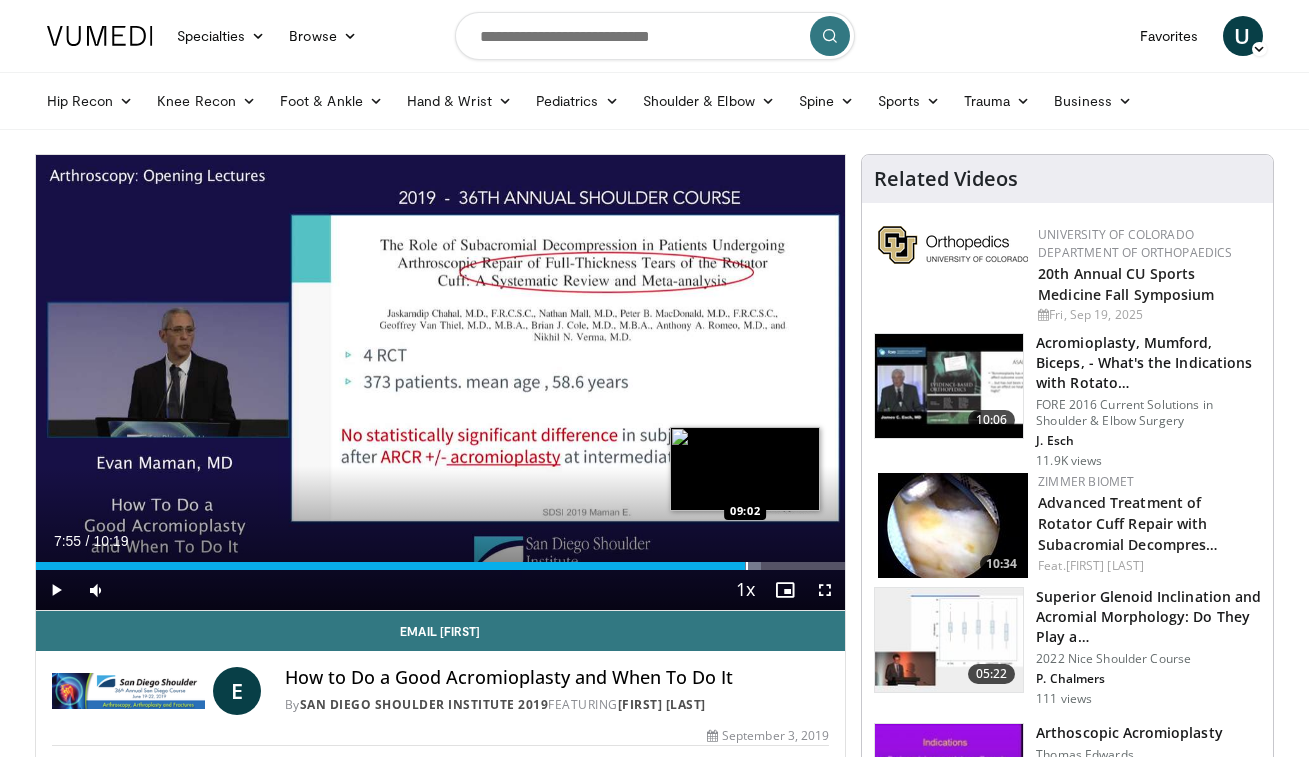 scroll, scrollTop: 0, scrollLeft: 0, axis: both 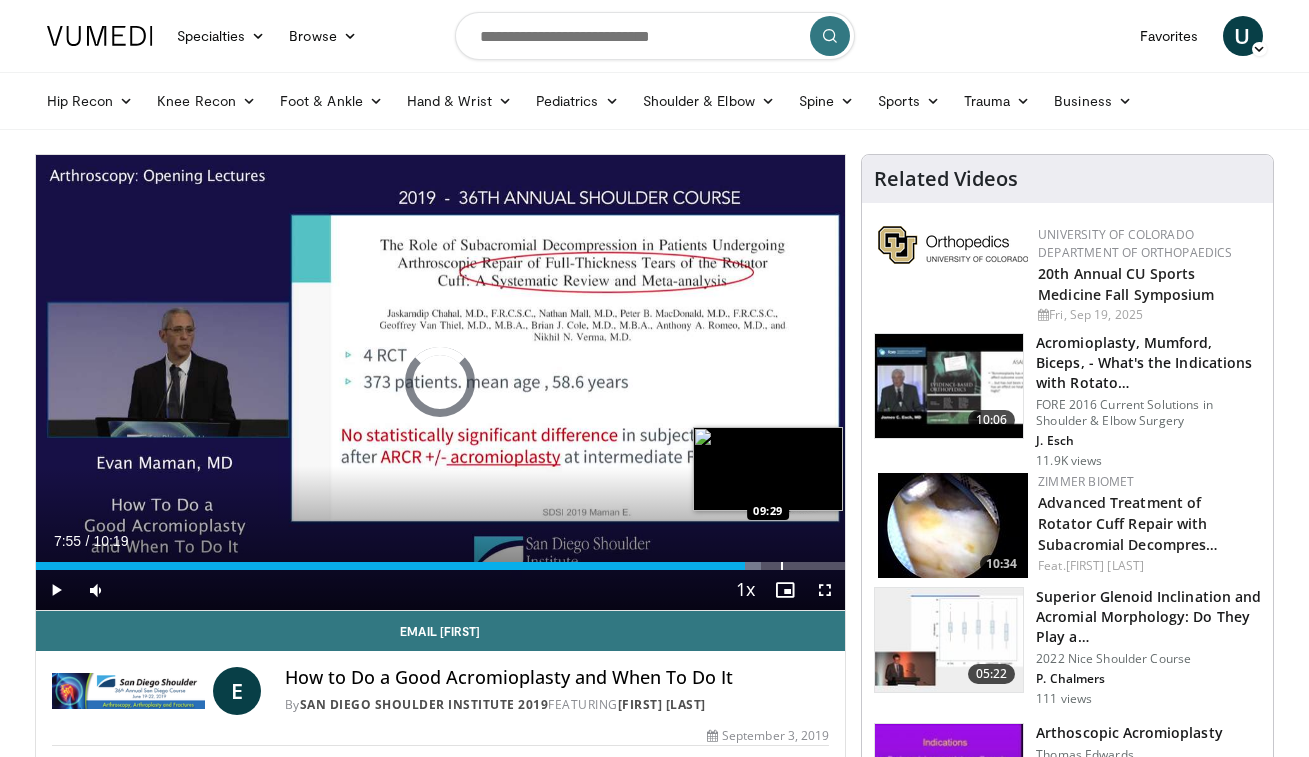 click at bounding box center [782, 566] 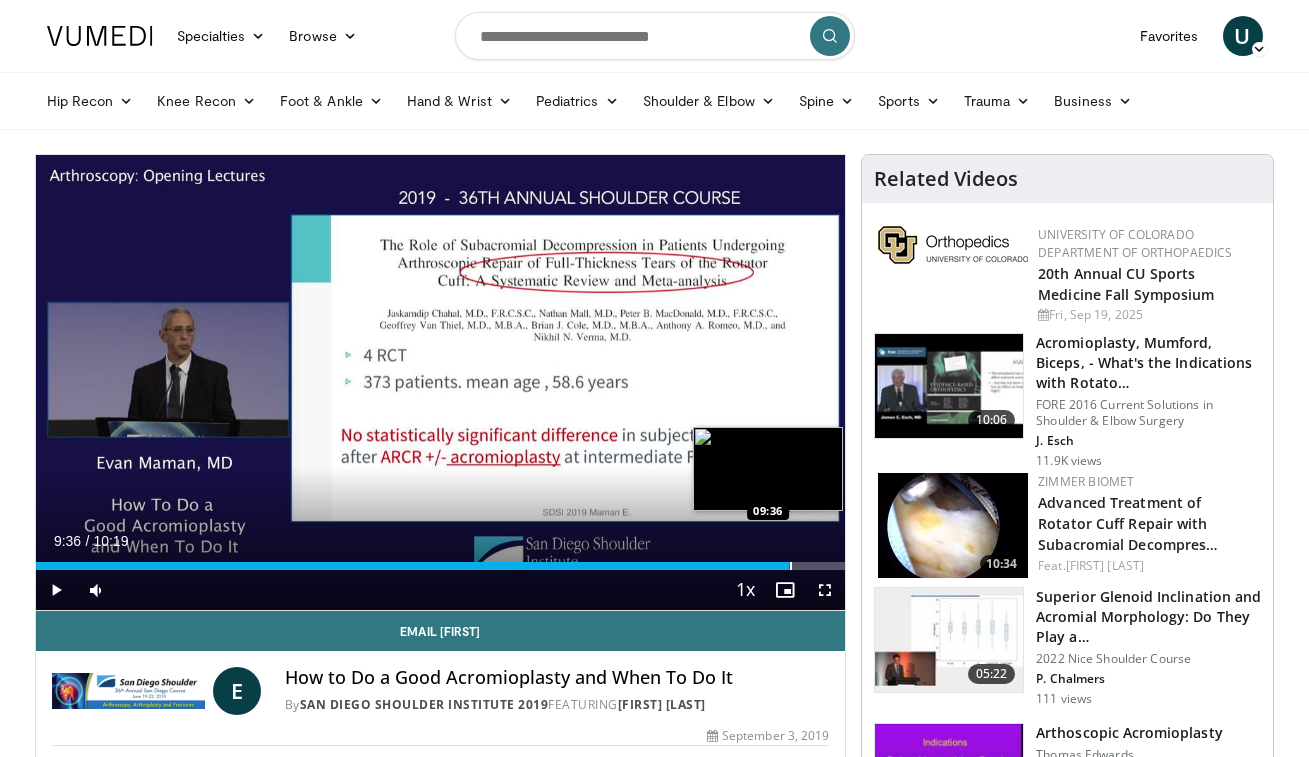 click at bounding box center (791, 566) 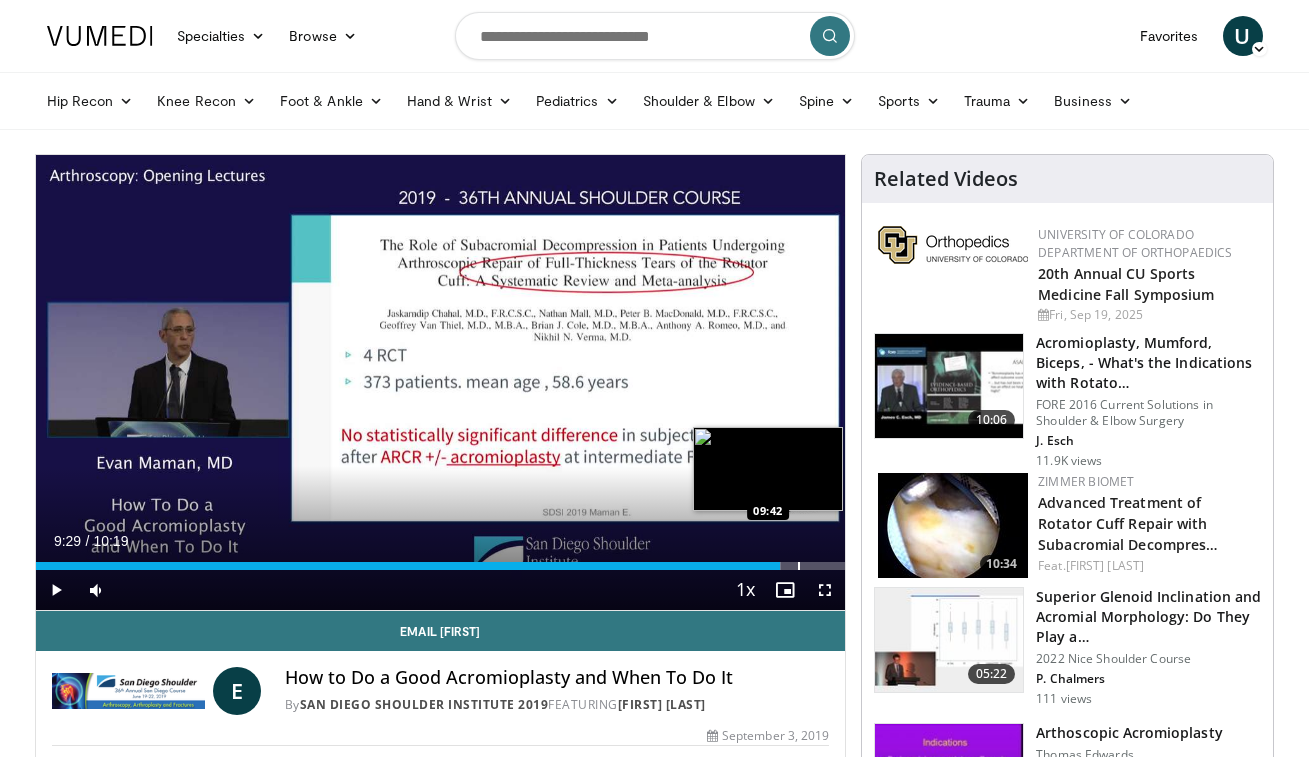 click at bounding box center (799, 566) 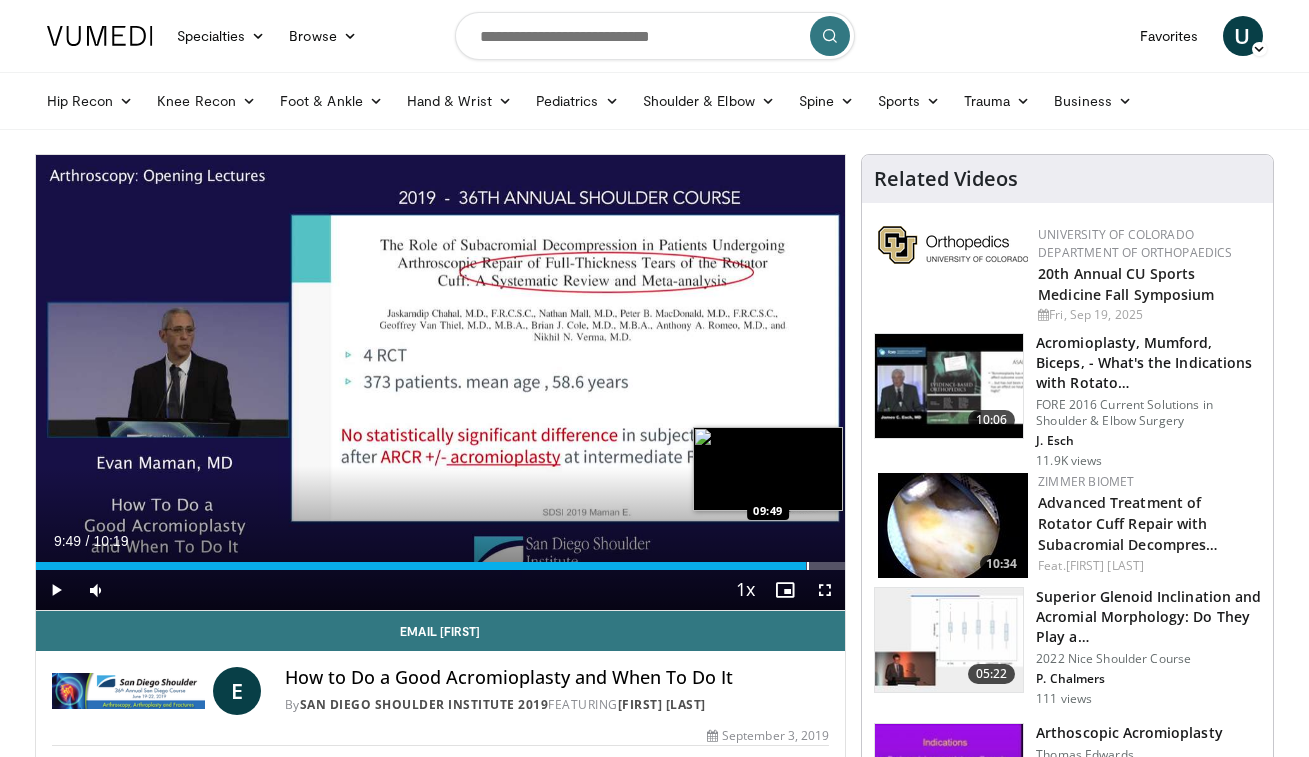 click at bounding box center (808, 566) 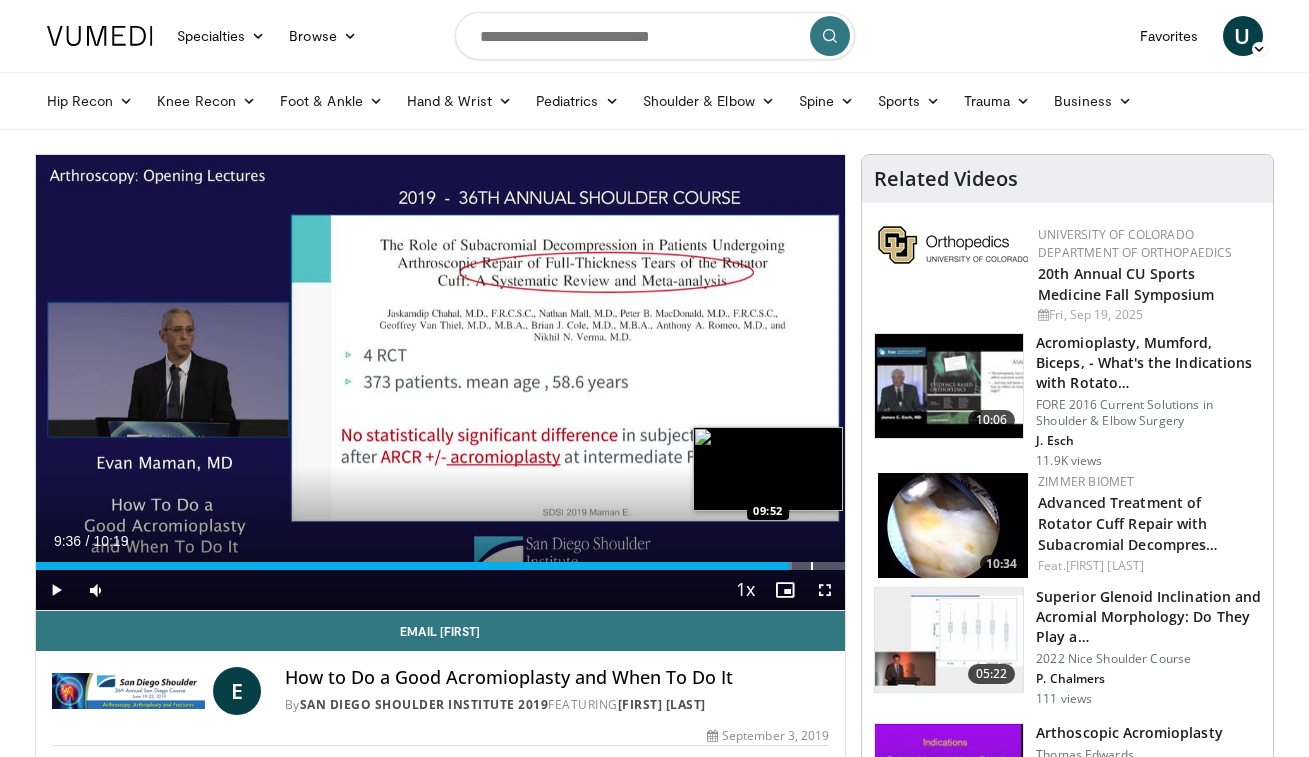 click at bounding box center [812, 566] 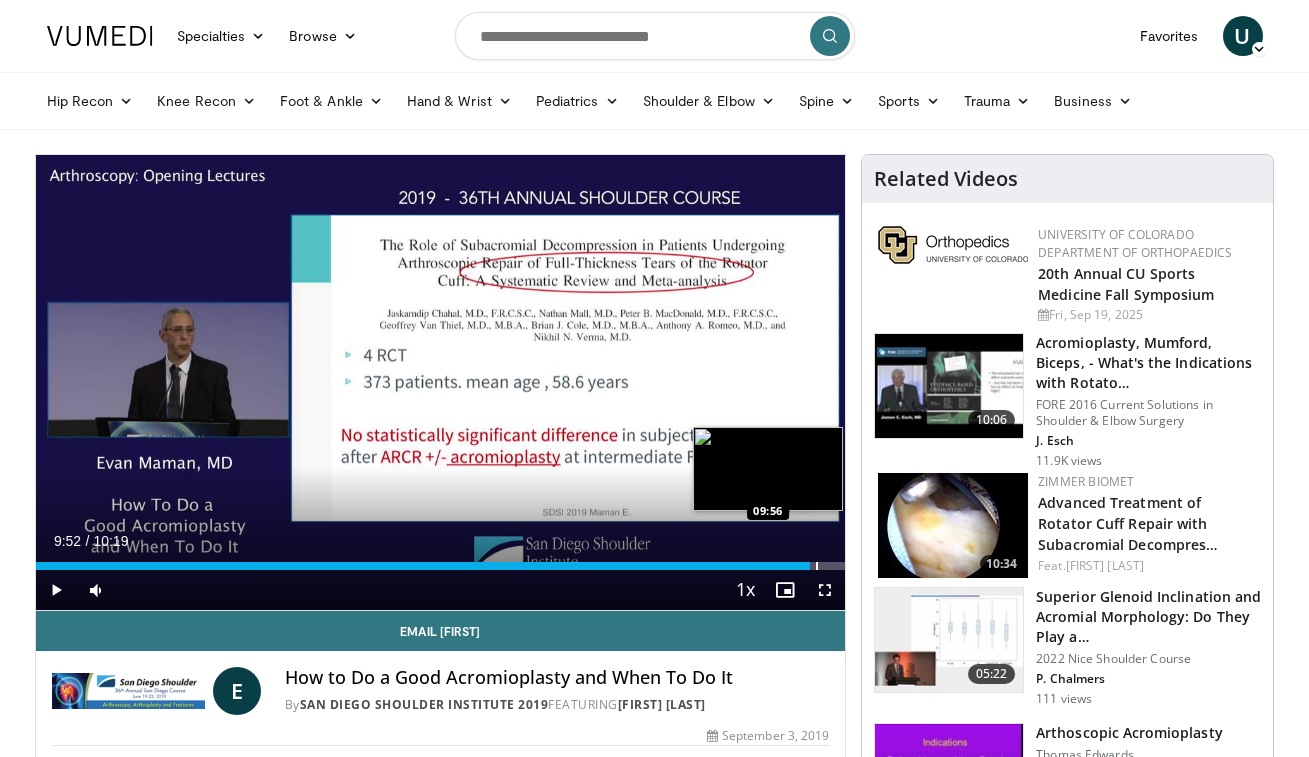 click at bounding box center (817, 566) 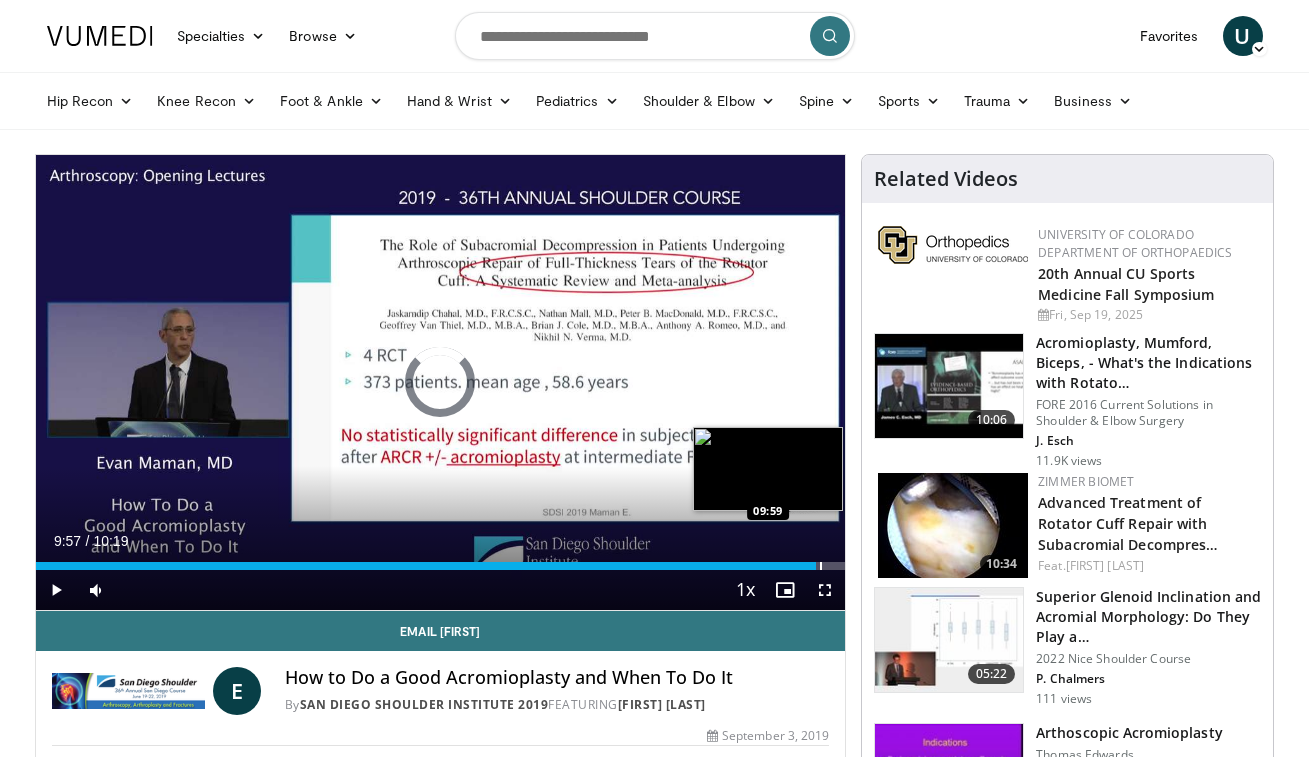 click at bounding box center (821, 566) 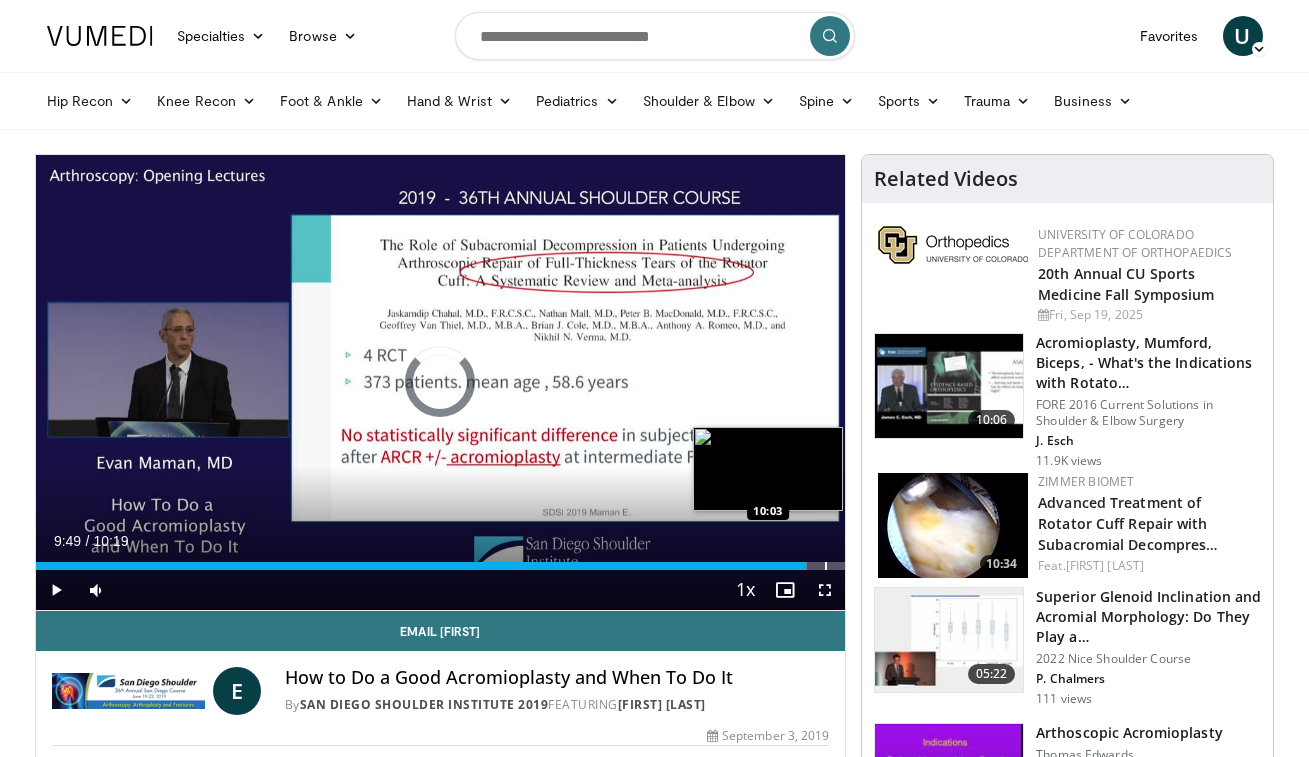 click at bounding box center (826, 566) 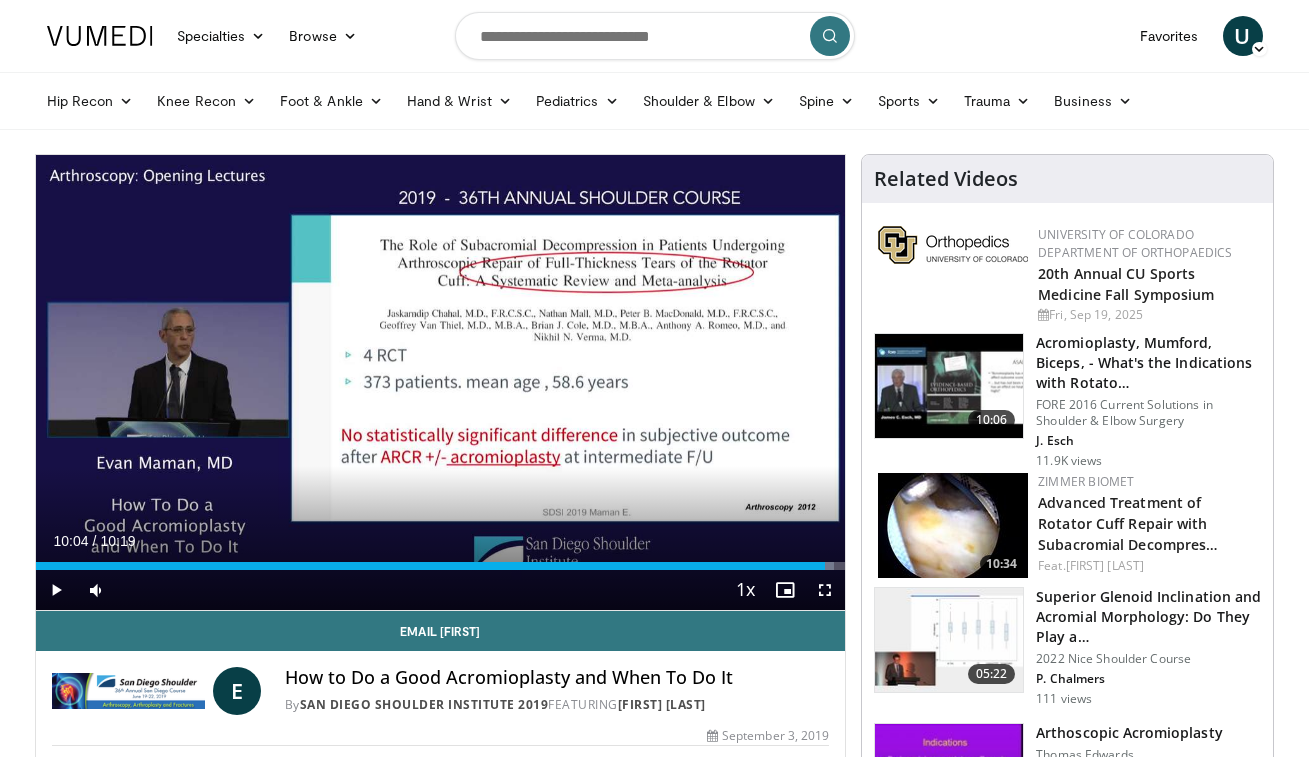 click at bounding box center (56, 590) 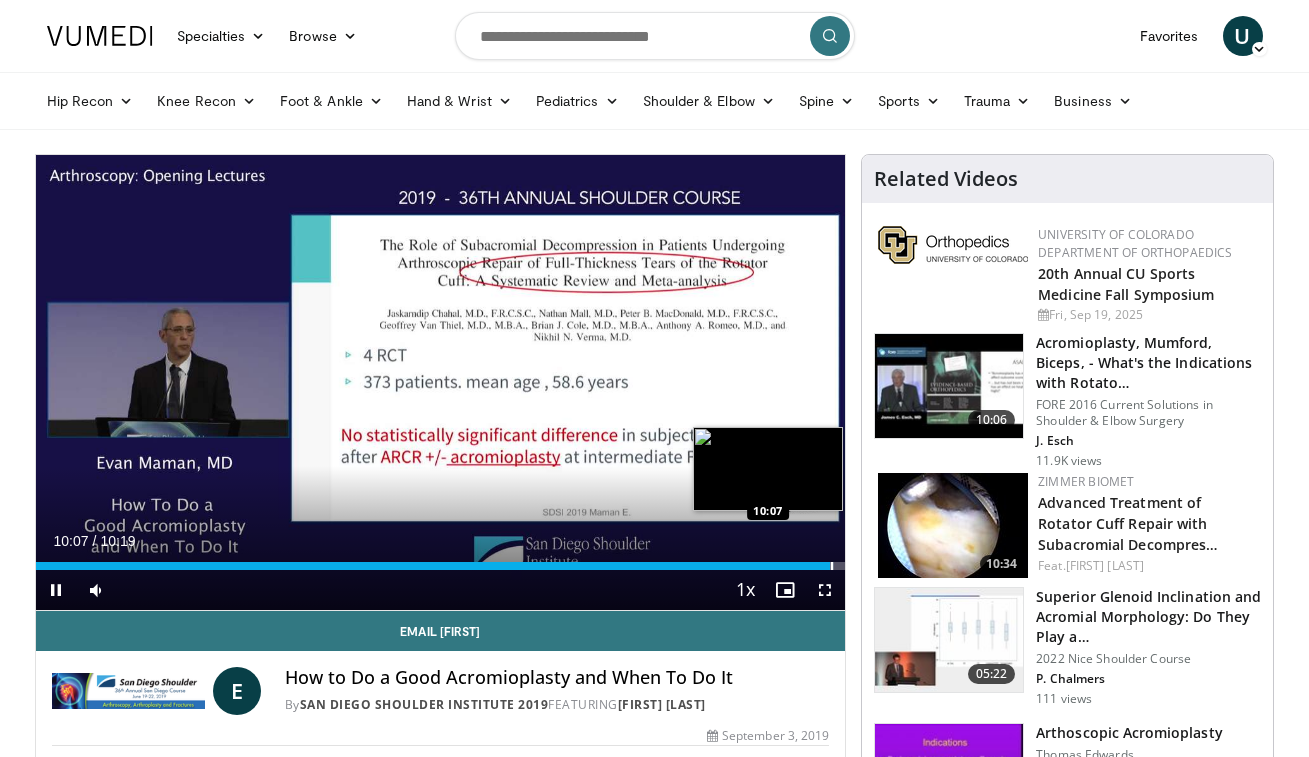 click at bounding box center (832, 566) 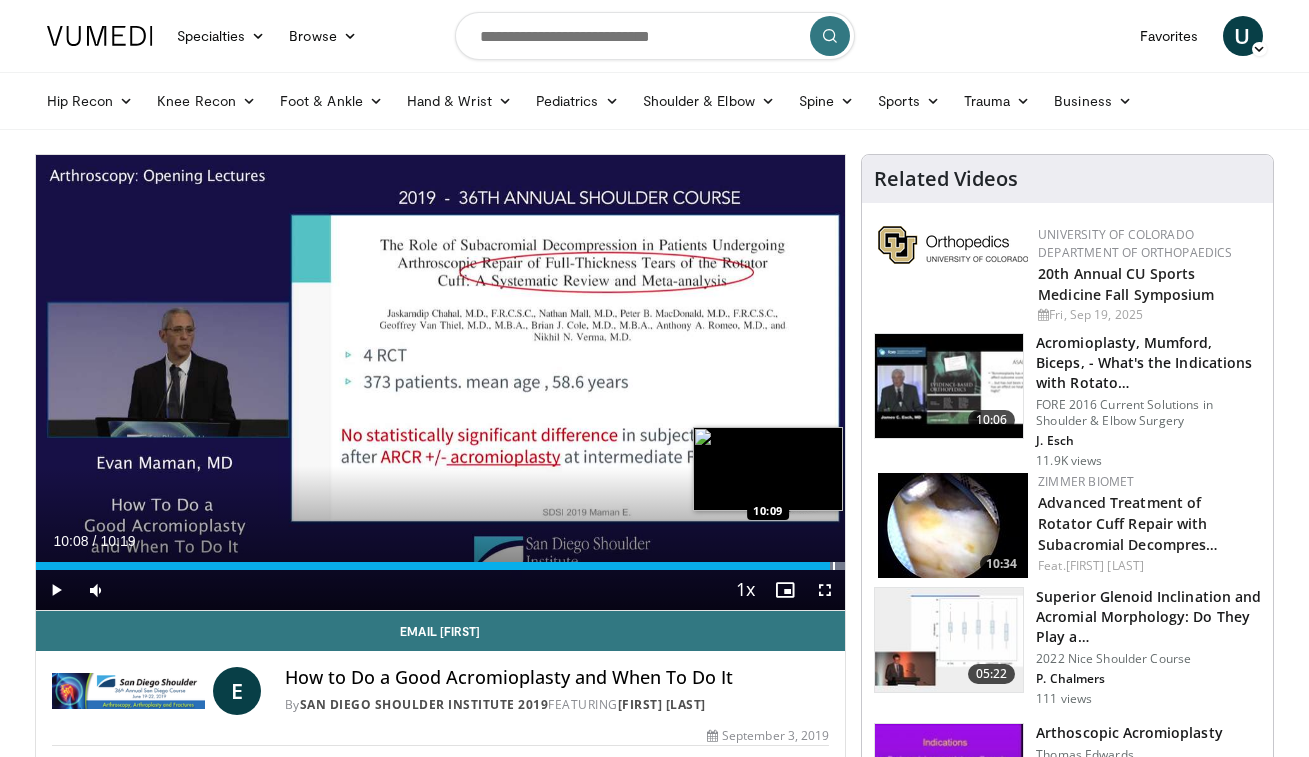 click at bounding box center (834, 566) 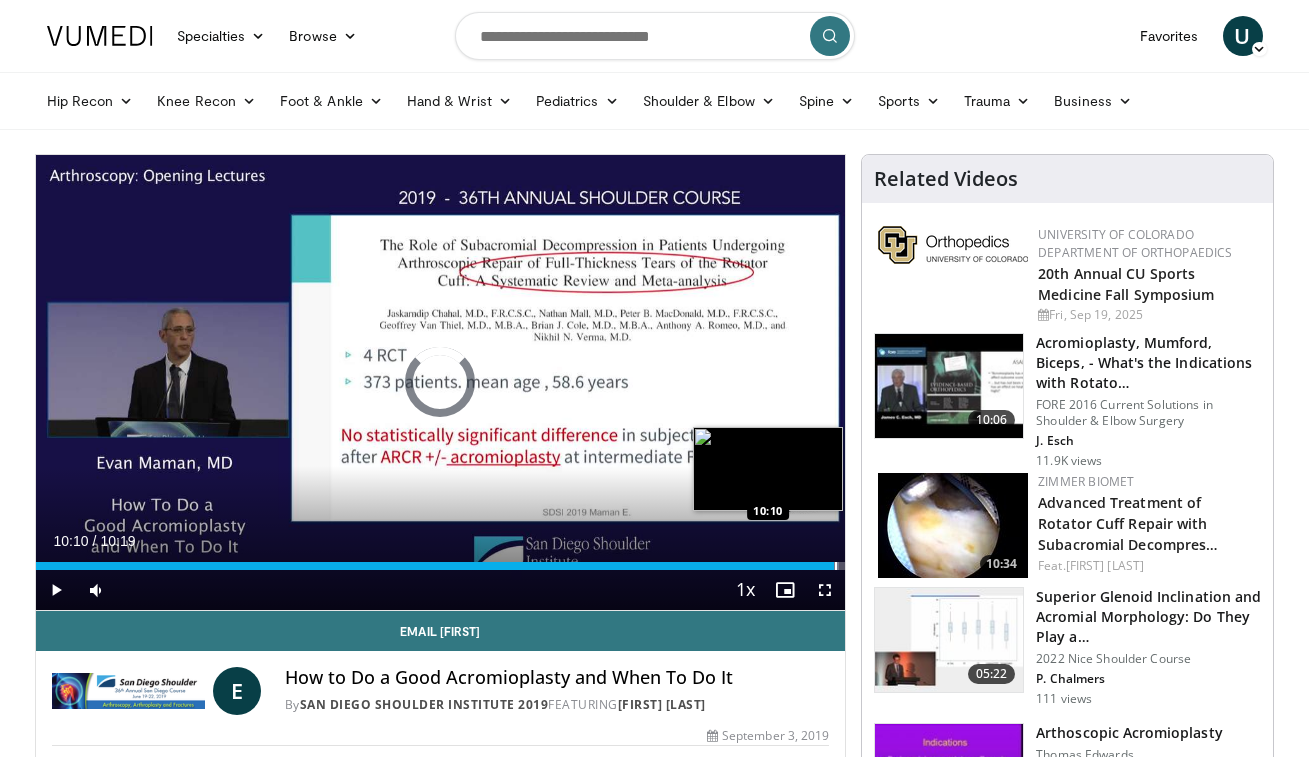 click at bounding box center (836, 566) 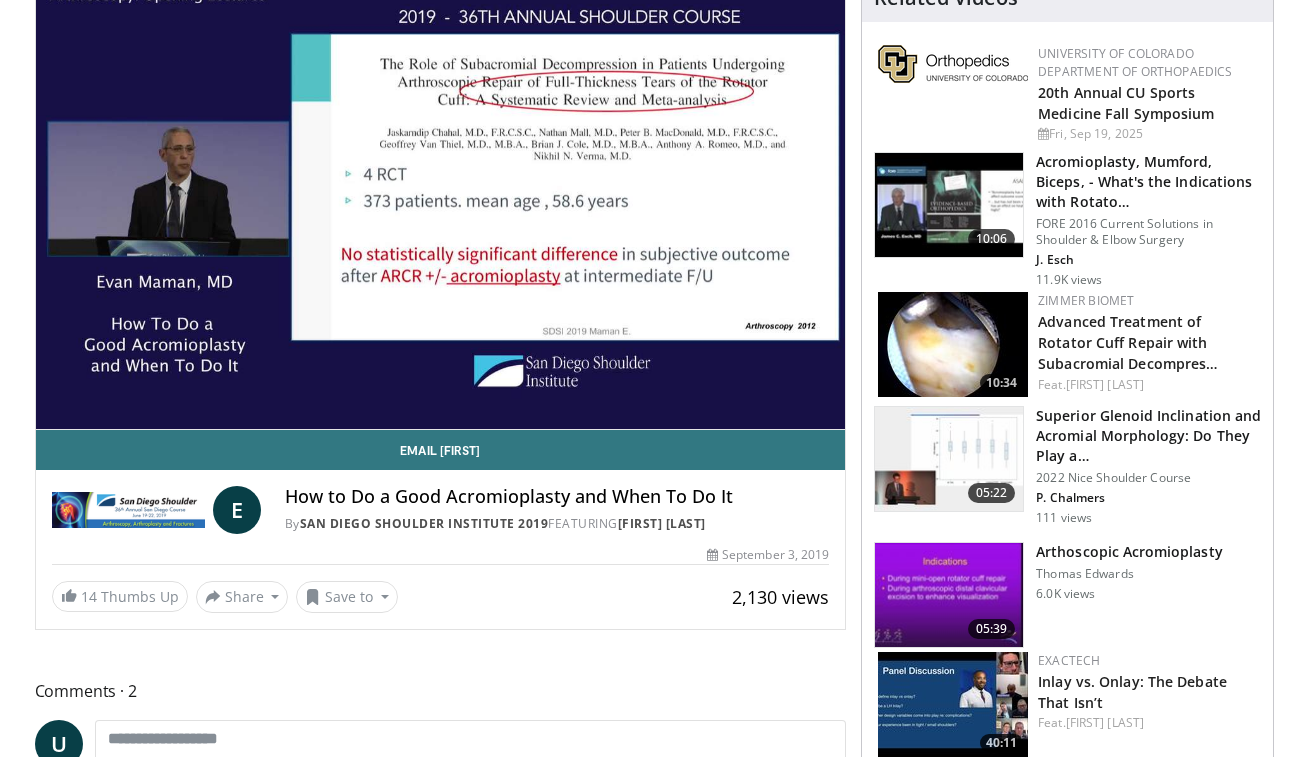 scroll, scrollTop: 620, scrollLeft: 0, axis: vertical 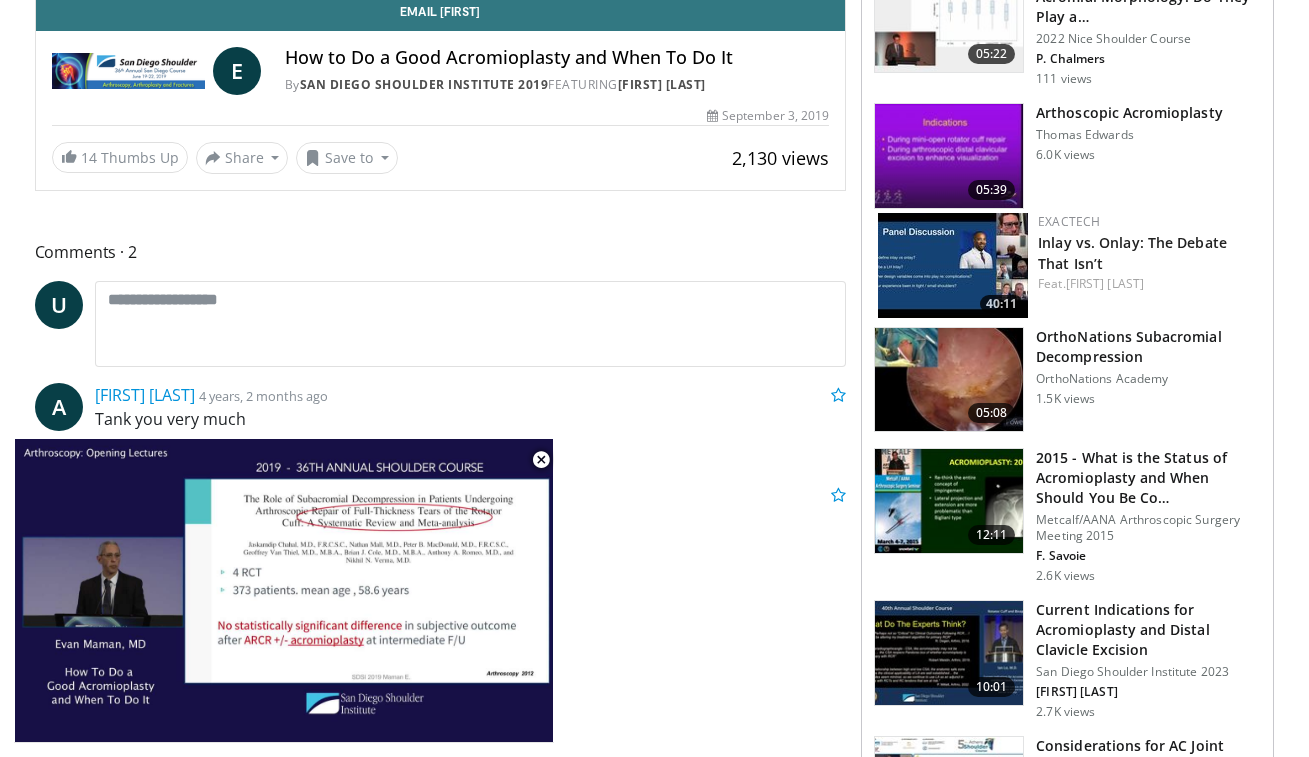 click on "Current Indications for Acromioplasty and Distal Clavicle Excision" at bounding box center (1148, 630) 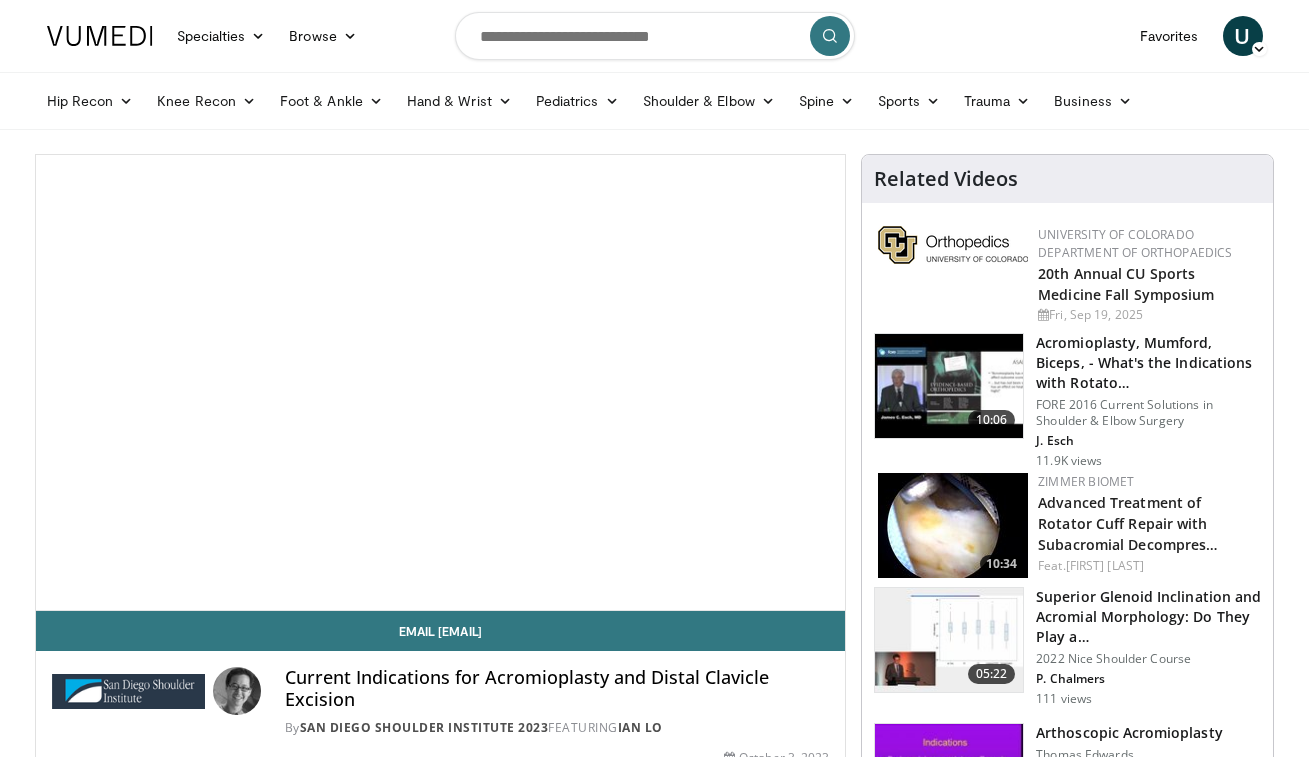 scroll, scrollTop: 0, scrollLeft: 0, axis: both 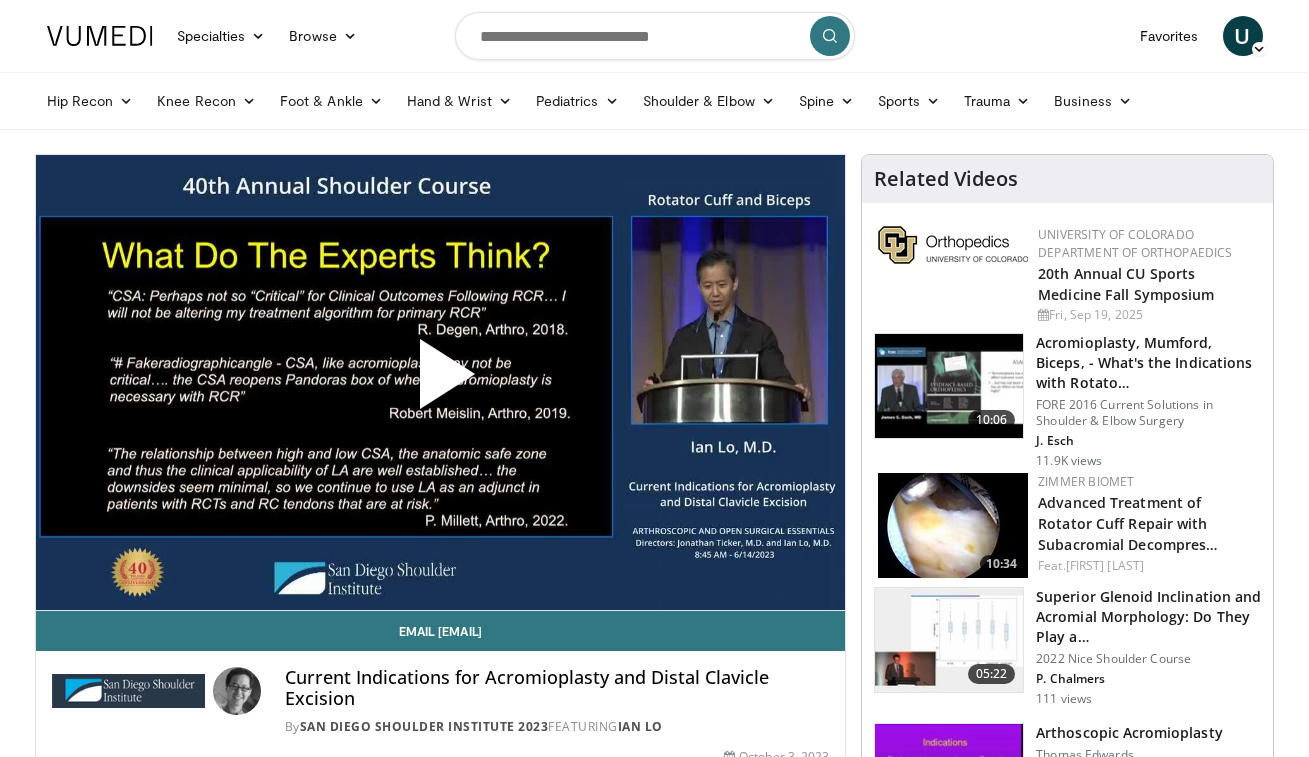 click at bounding box center (440, 382) 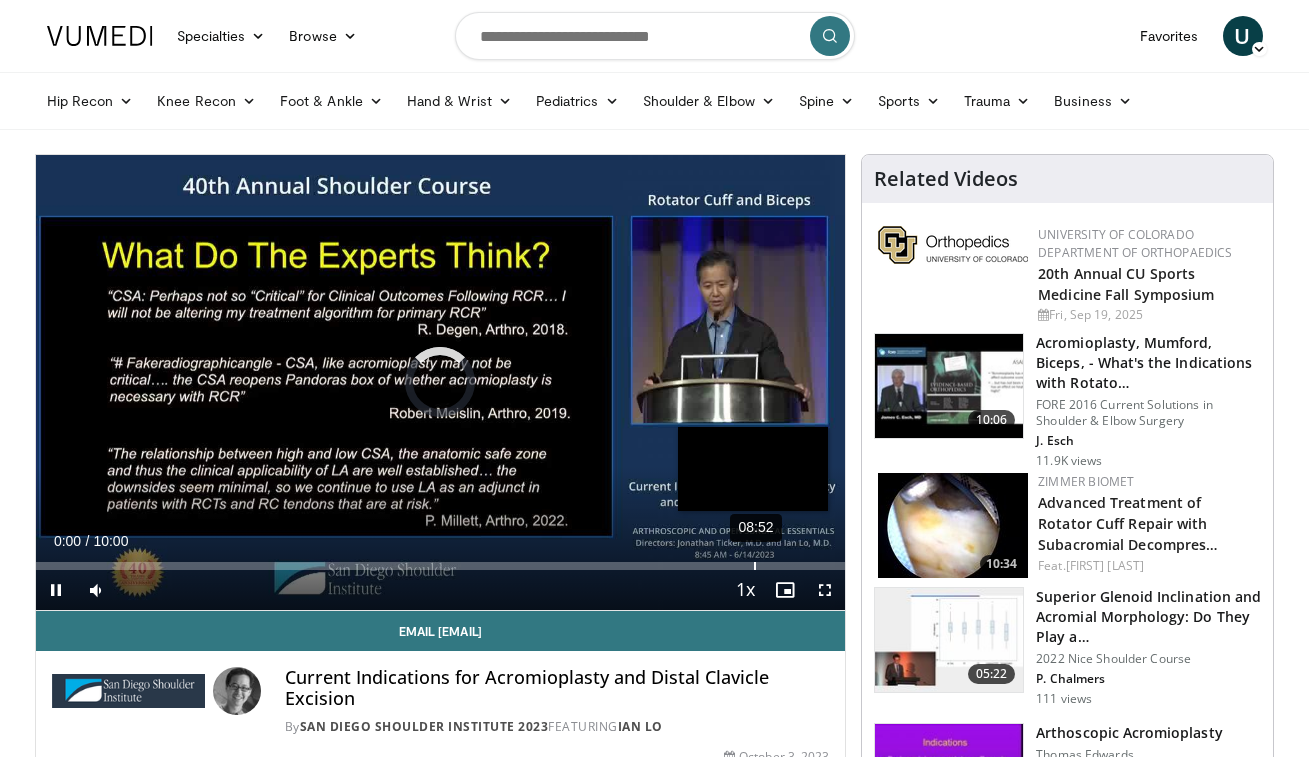 click on "Loaded :  0.00% 08:52 00:00" at bounding box center (441, 560) 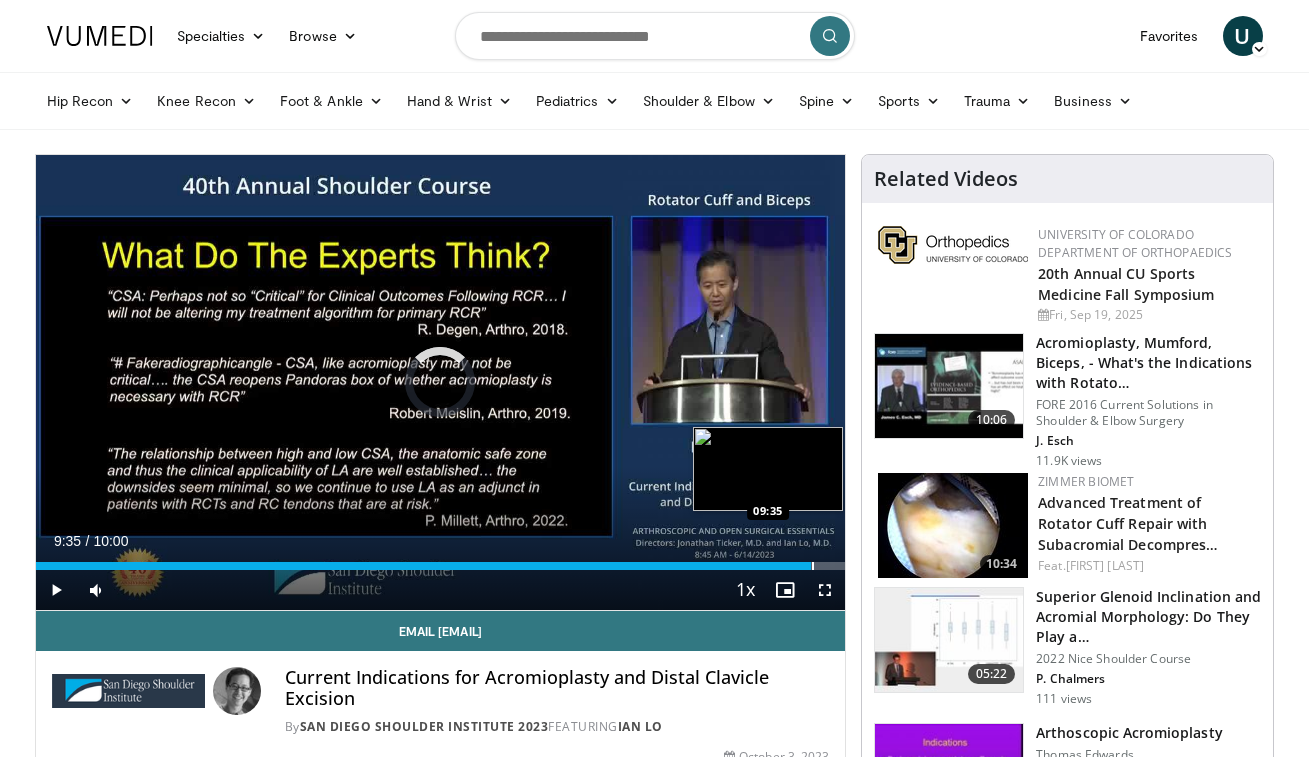 click at bounding box center (813, 566) 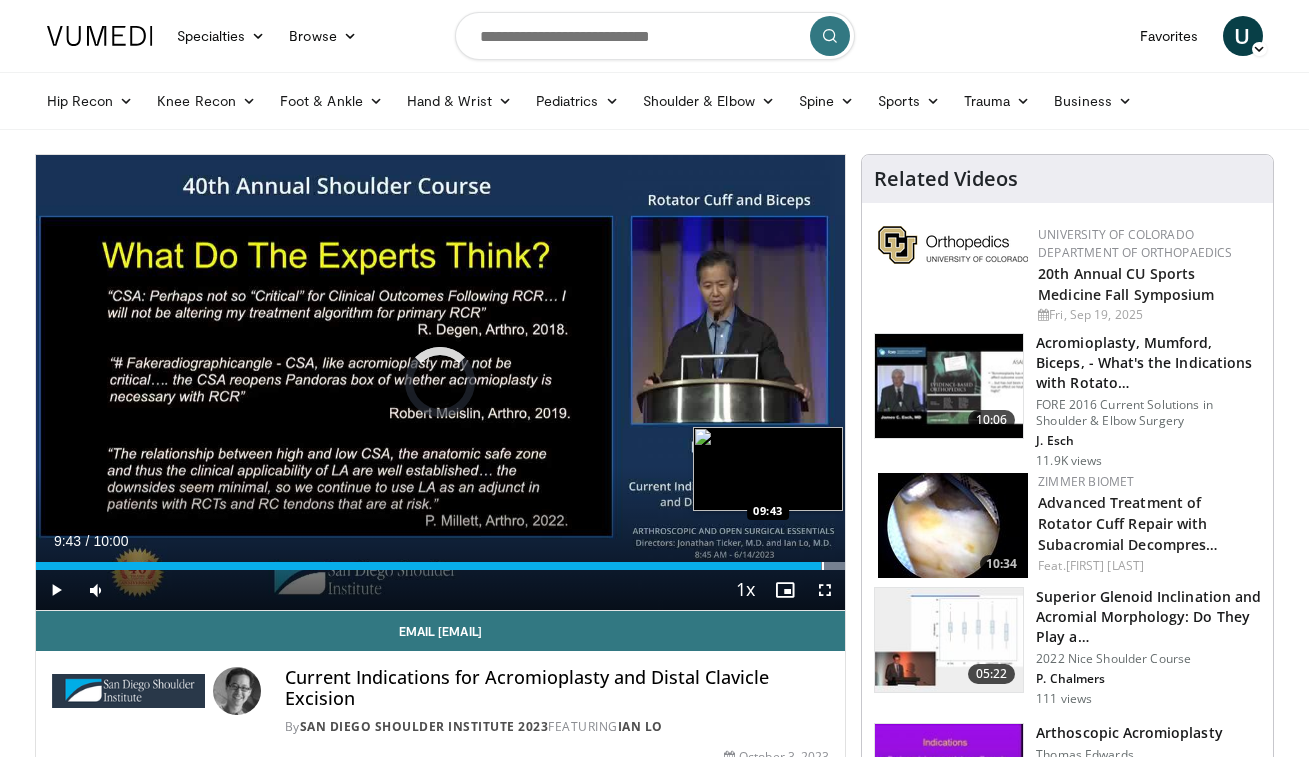 click at bounding box center [823, 566] 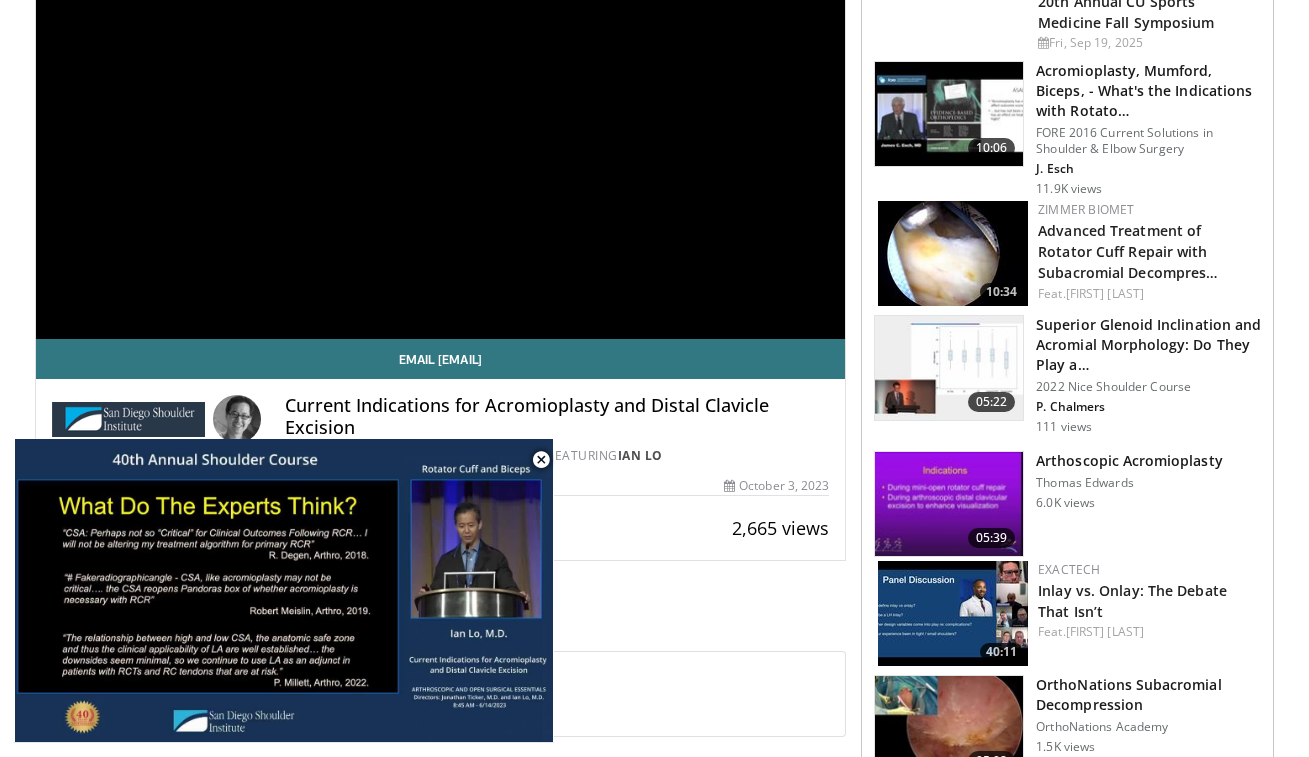 scroll, scrollTop: 967, scrollLeft: 0, axis: vertical 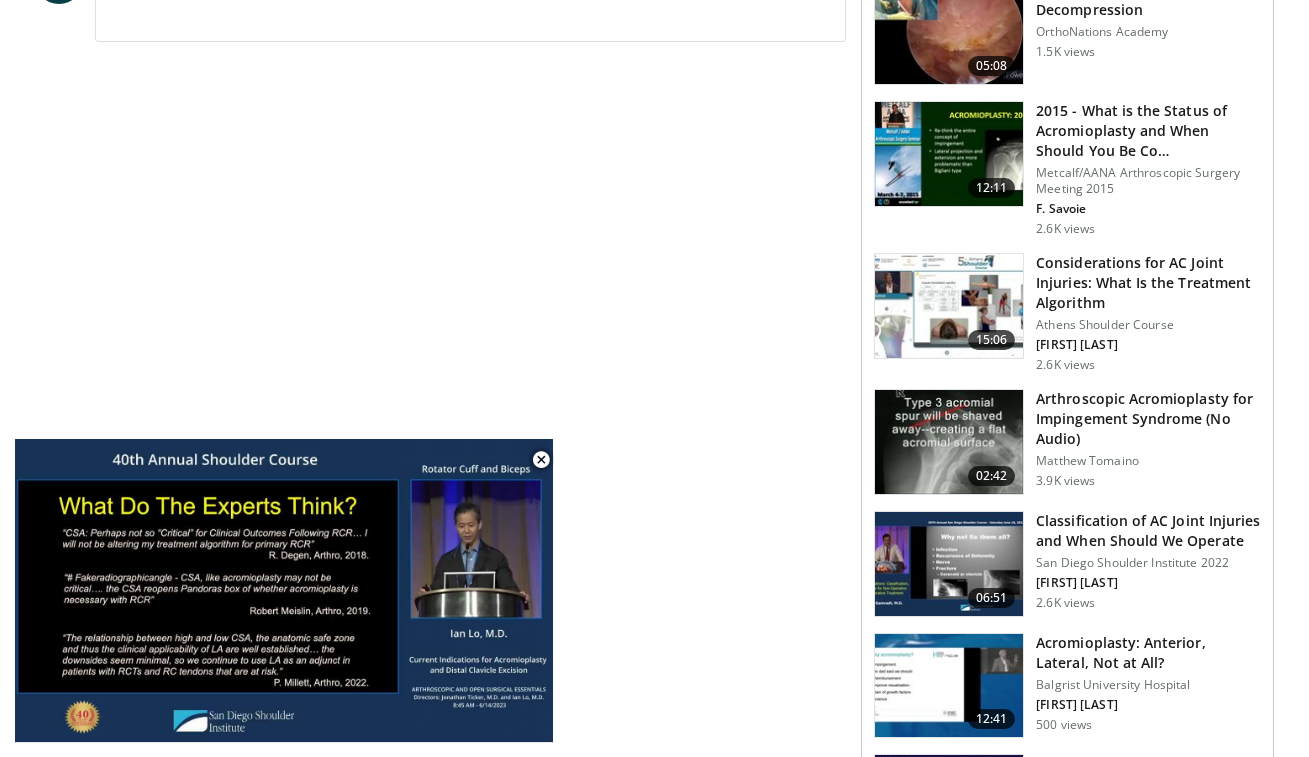 click on "Arthroscopic Acromioplasty for Impingement Syndrome (No Audio)" at bounding box center (1148, 419) 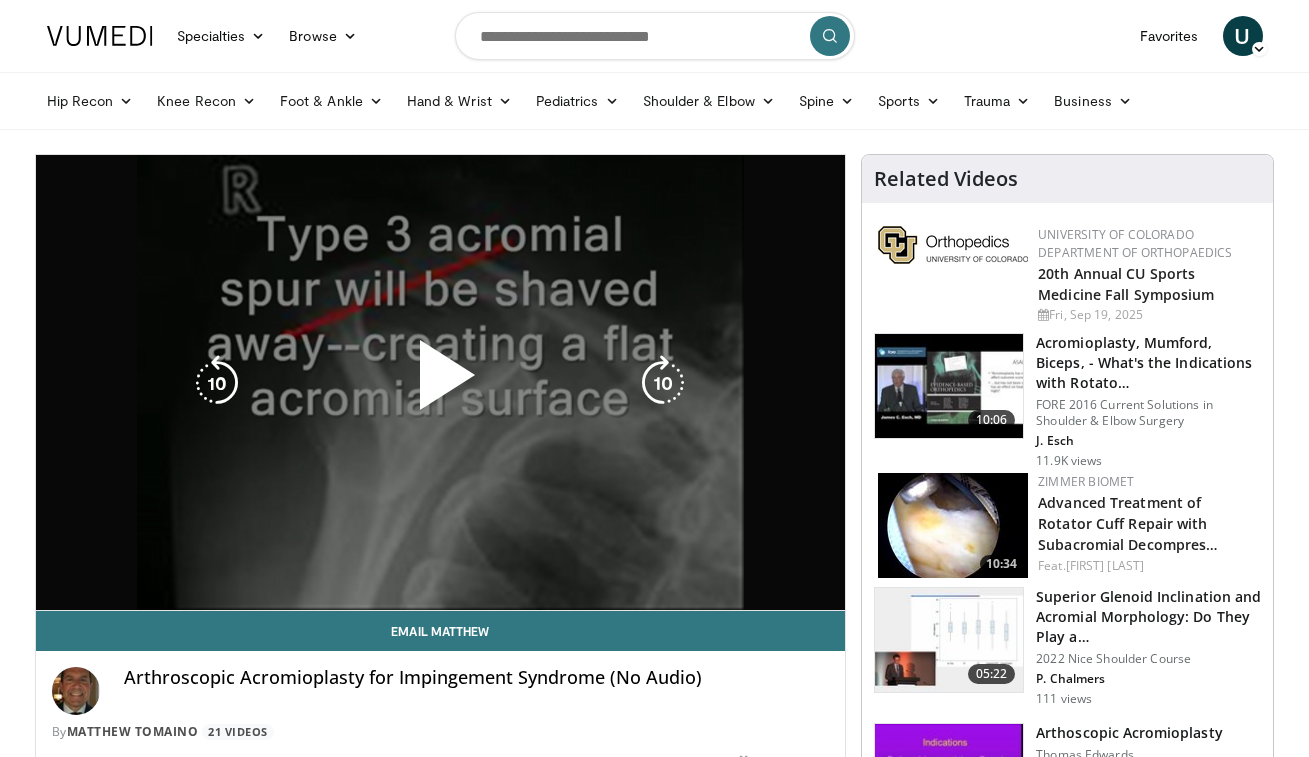 scroll, scrollTop: 0, scrollLeft: 0, axis: both 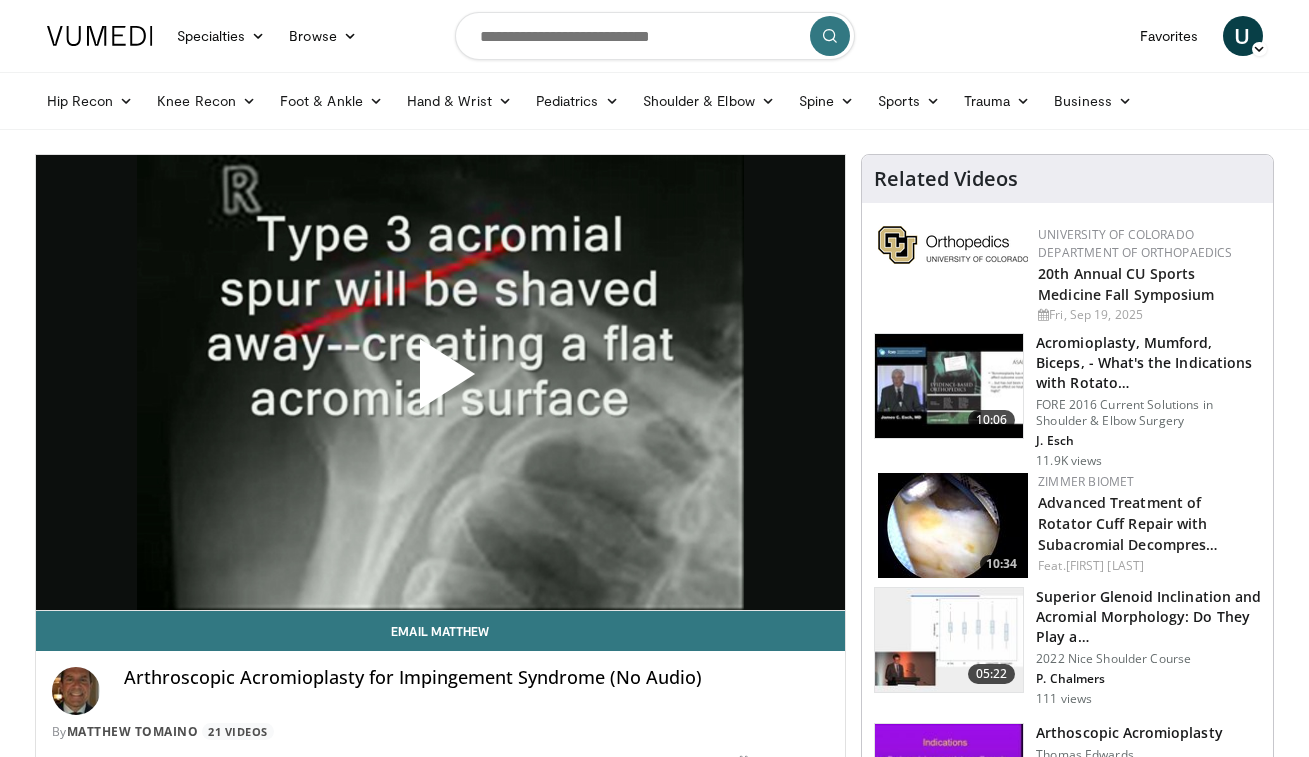 click at bounding box center [440, 382] 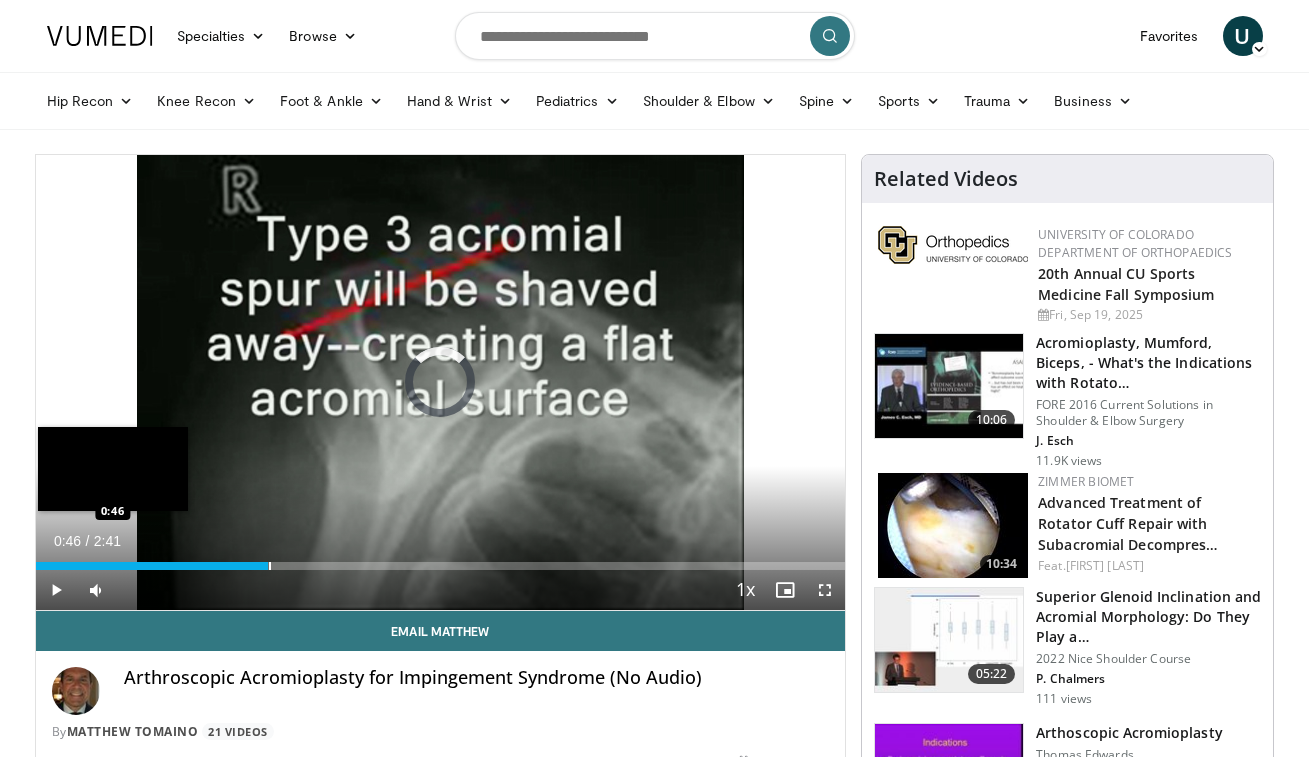 click at bounding box center (270, 566) 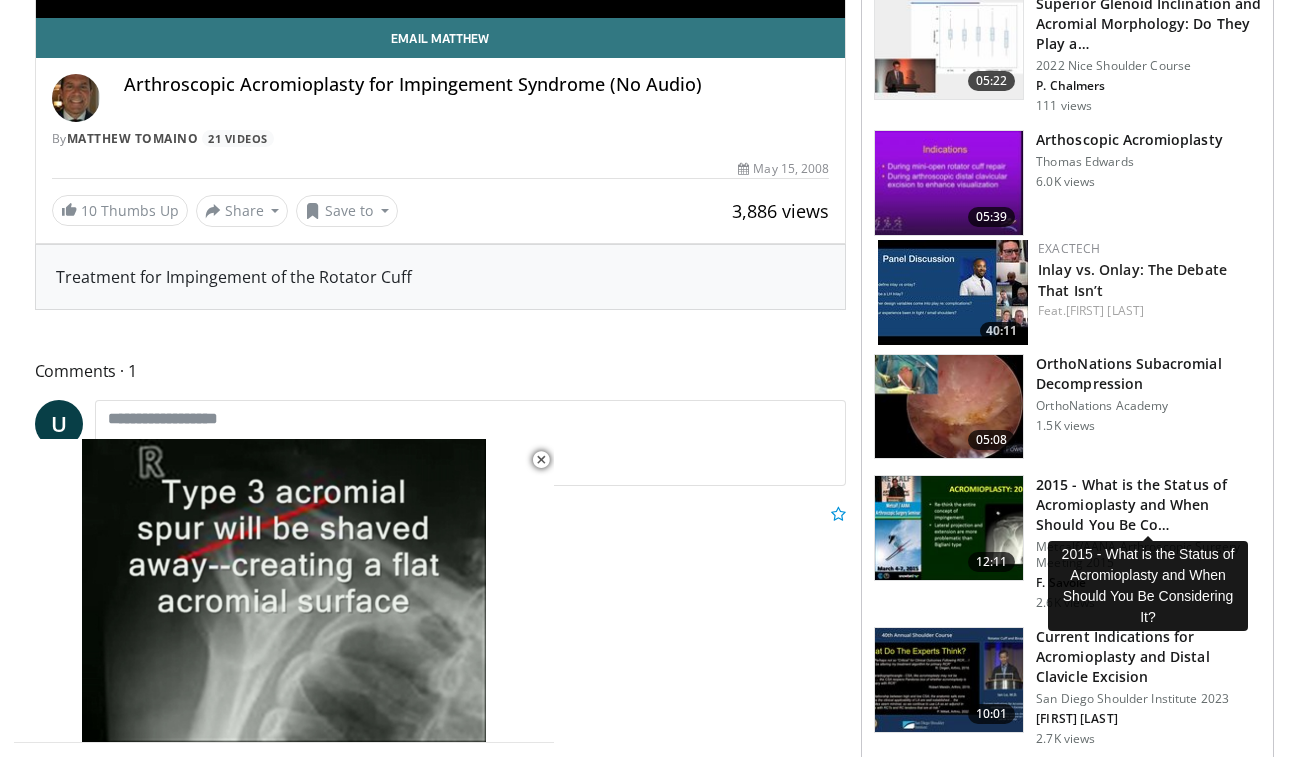 scroll, scrollTop: 643, scrollLeft: 0, axis: vertical 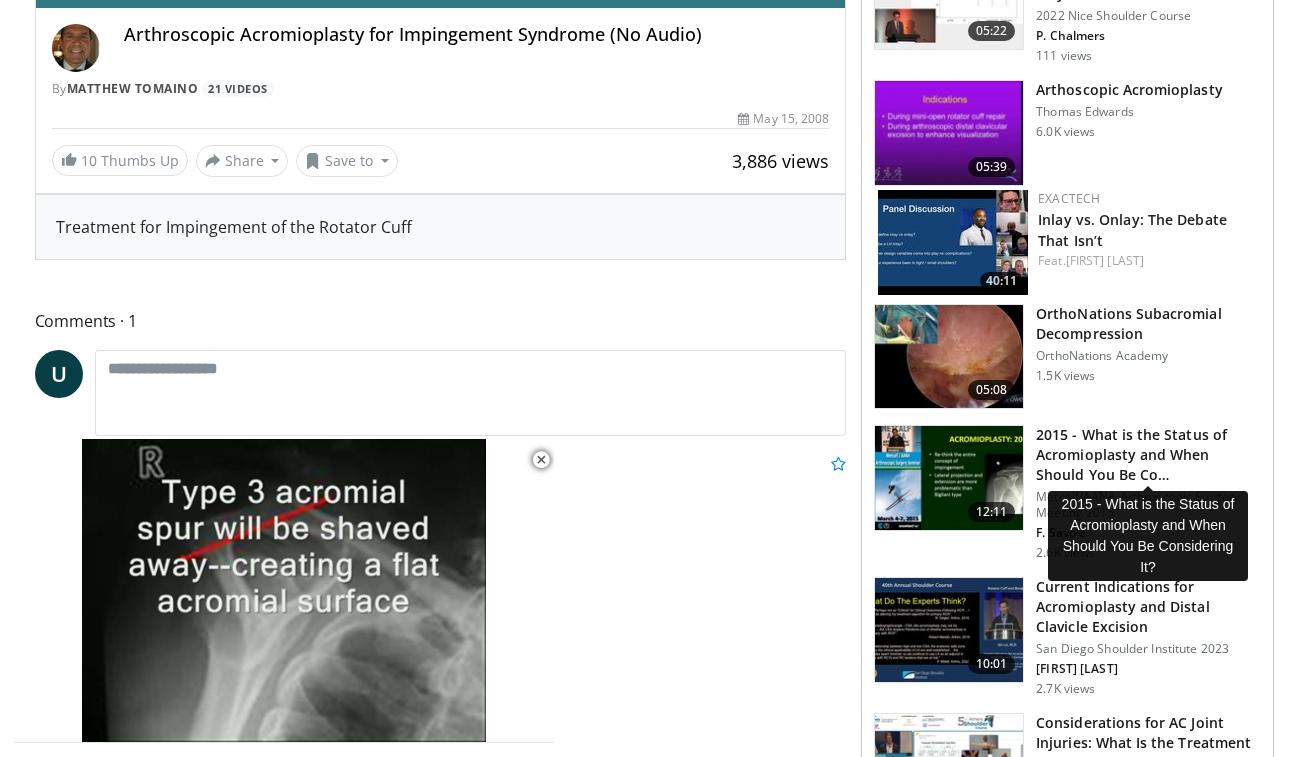 click on "2015 - What is the Status of Acromioplasty and When Should You Be Co…" at bounding box center [1148, 455] 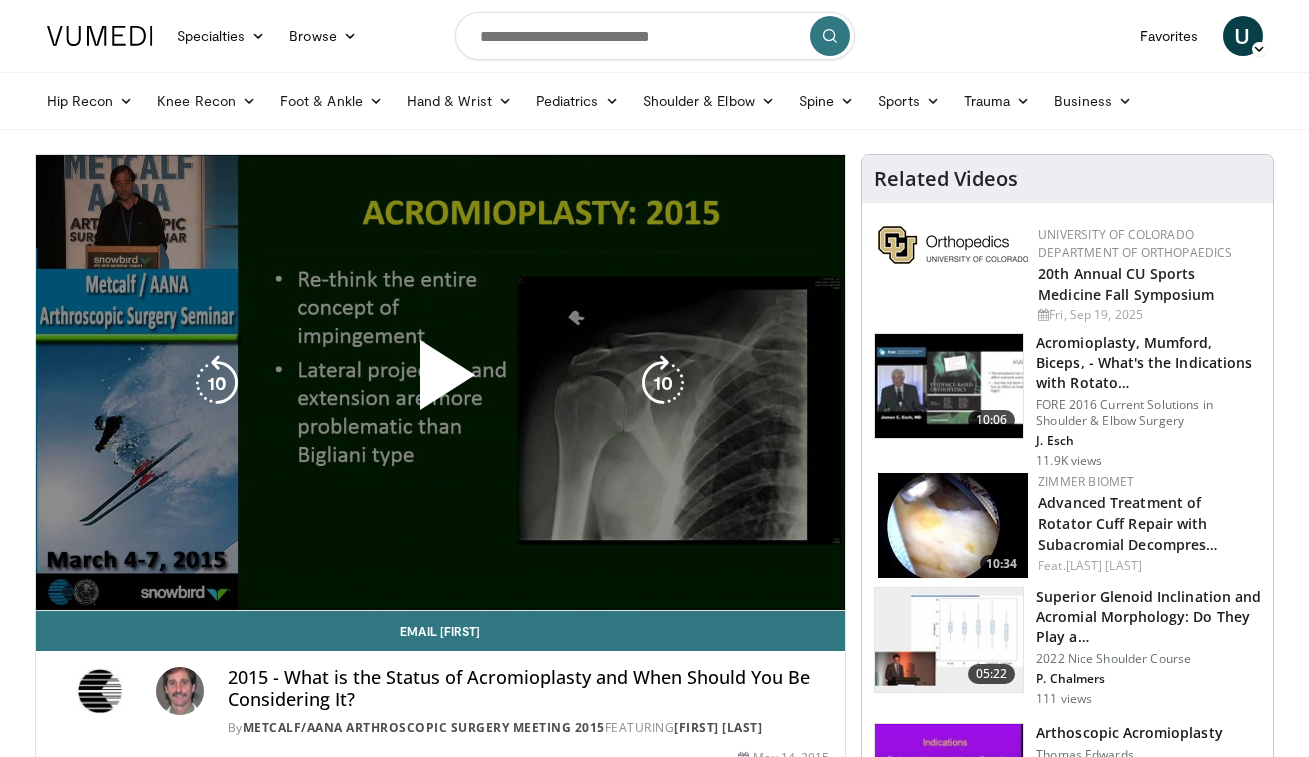 scroll, scrollTop: 0, scrollLeft: 0, axis: both 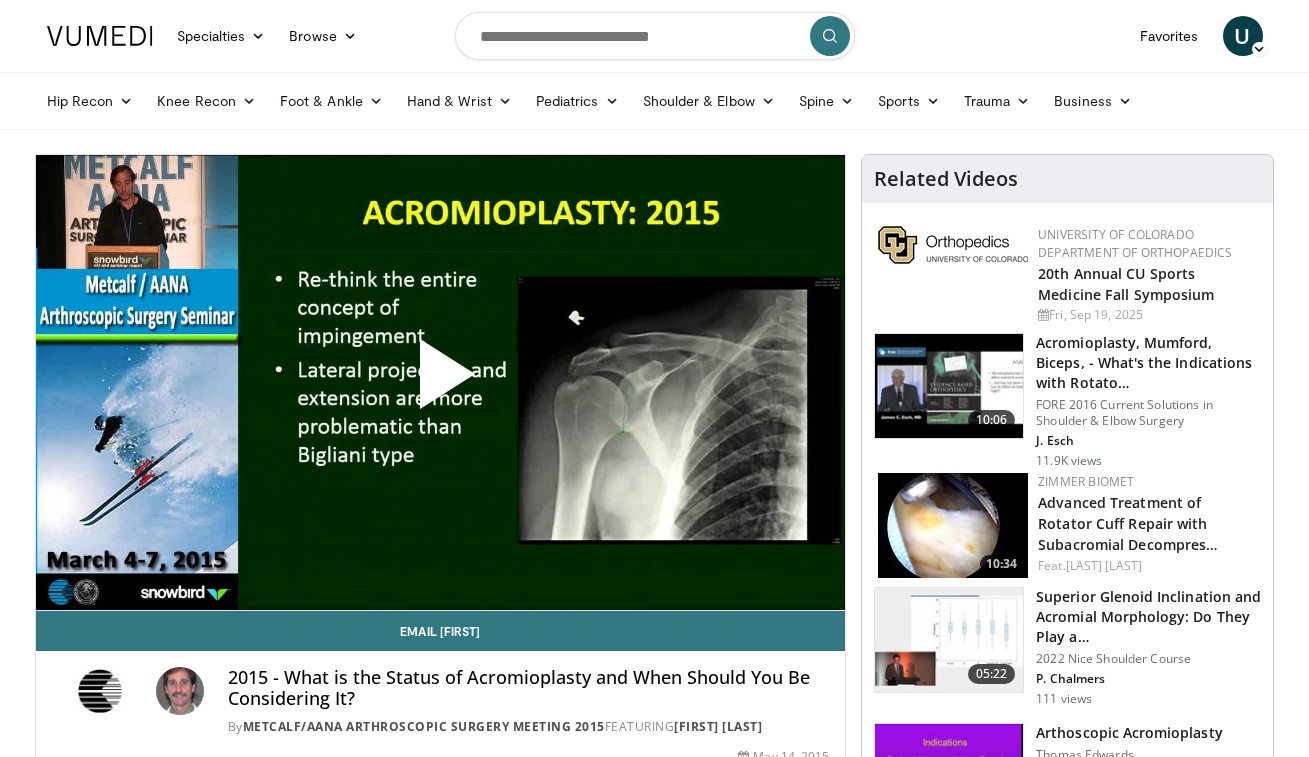 click at bounding box center (440, 382) 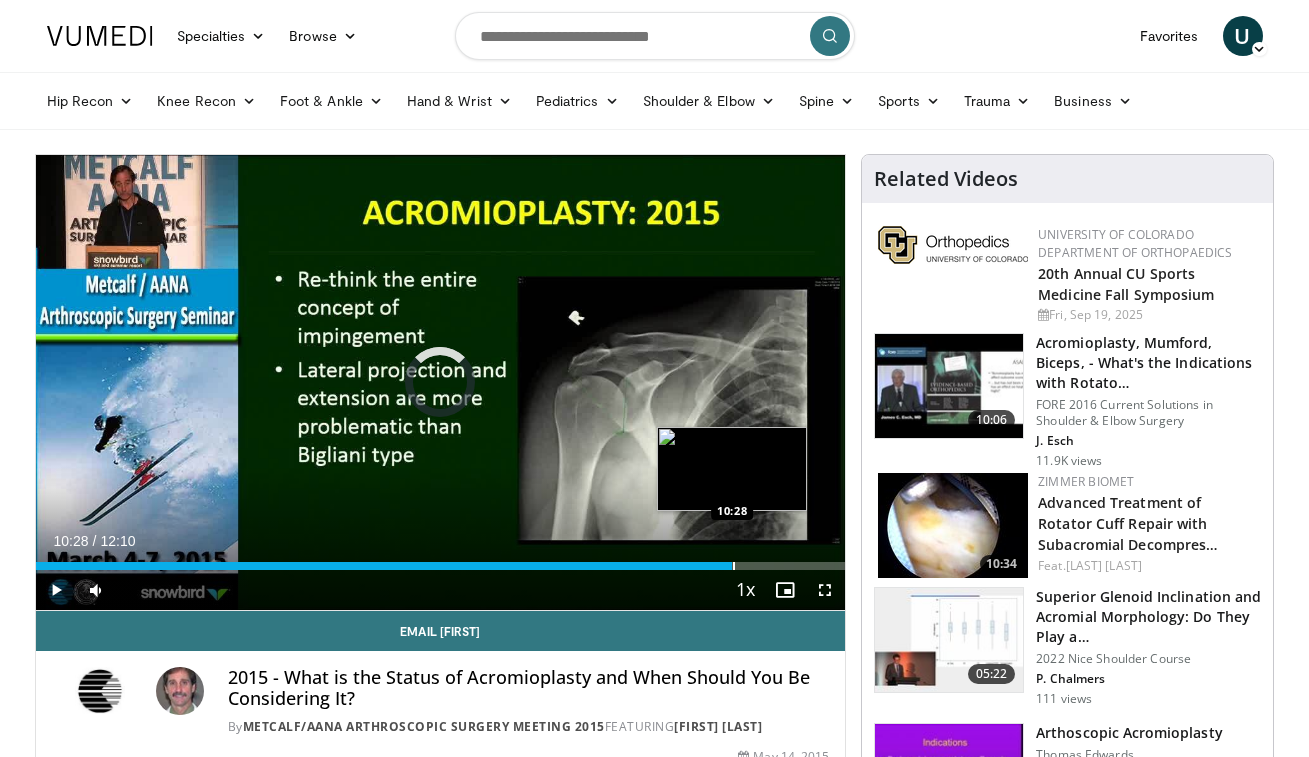 click on "Loaded :  1.33% 10:28 10:28" at bounding box center [441, 560] 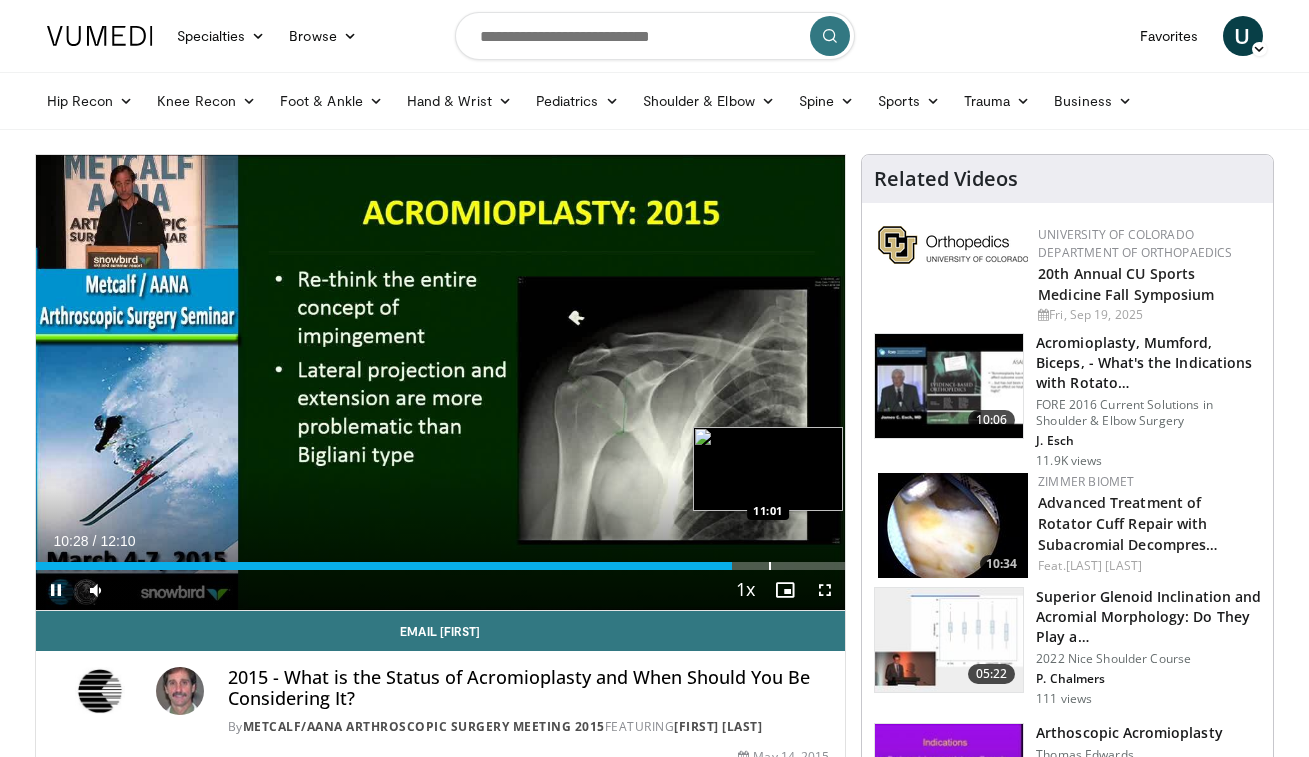 click at bounding box center (770, 566) 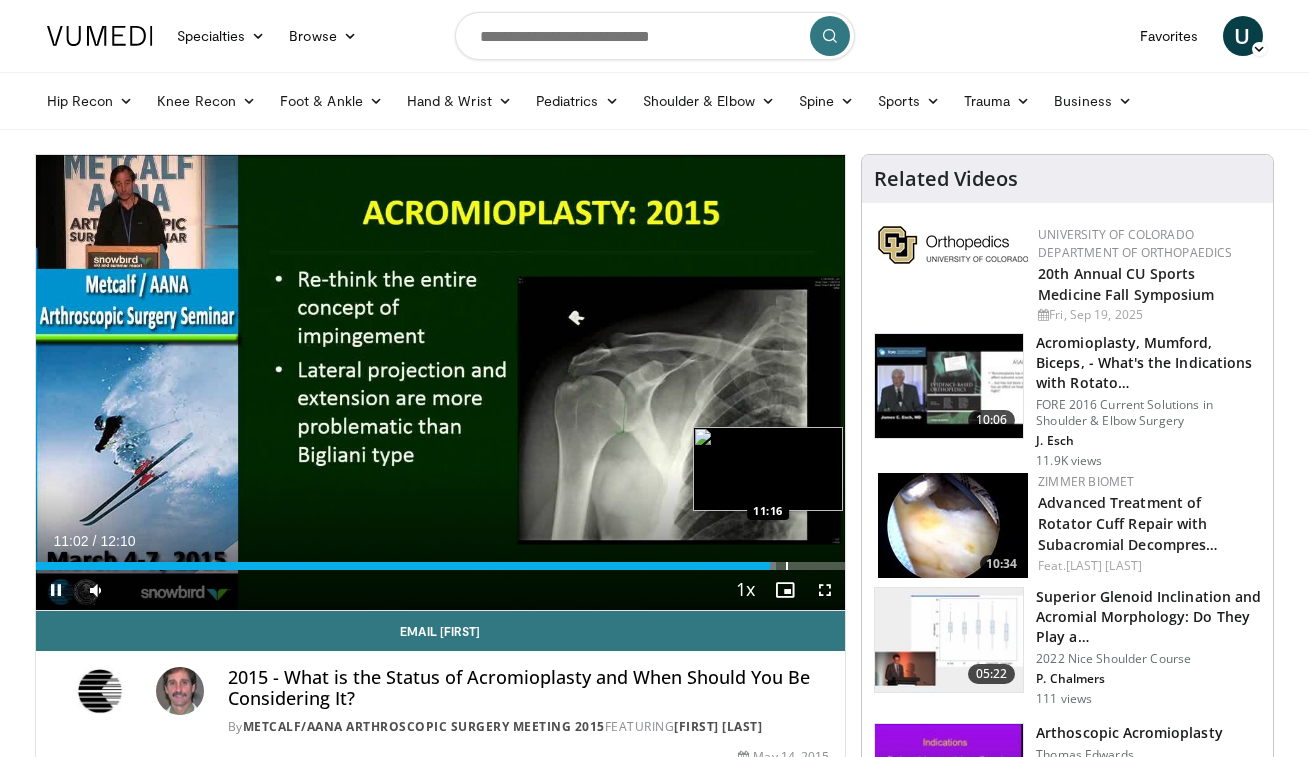 click at bounding box center (787, 566) 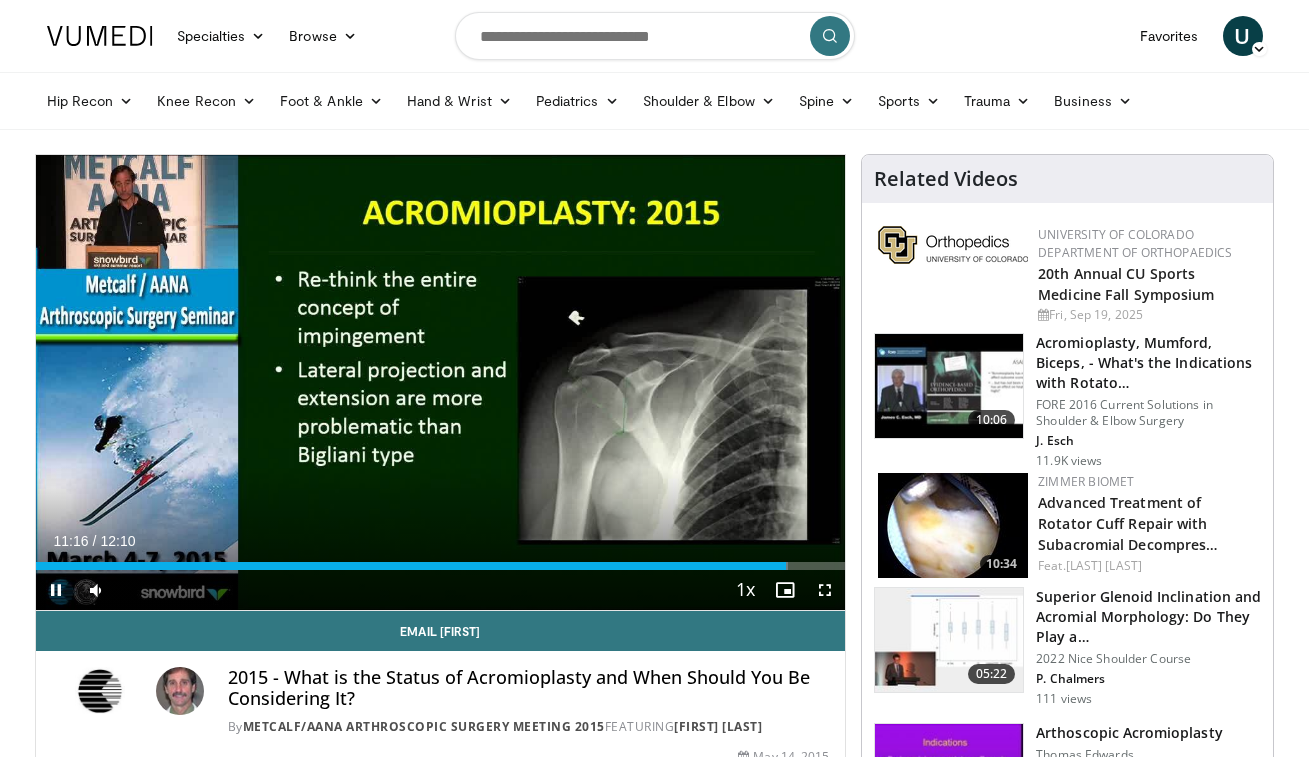 click at bounding box center [785, 590] 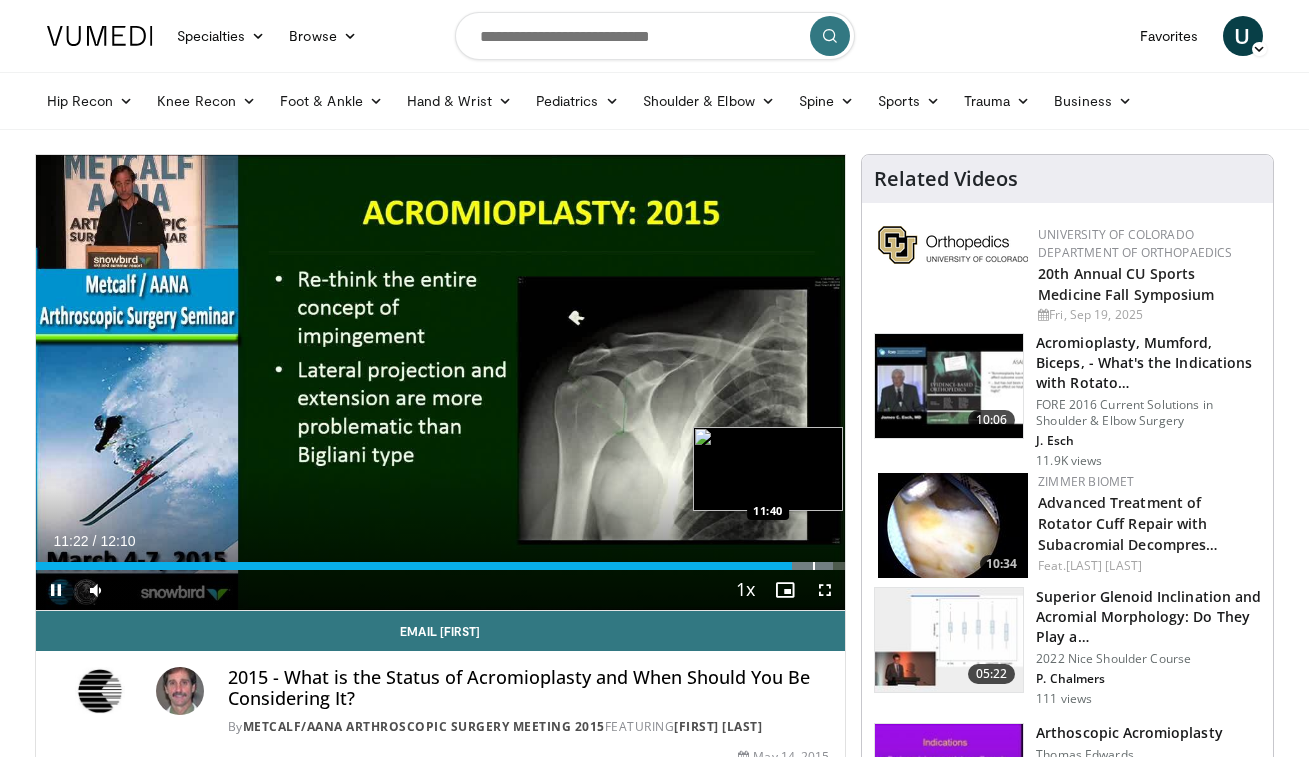click on "Loaded :  98.54% 11:22 11:40" at bounding box center [441, 566] 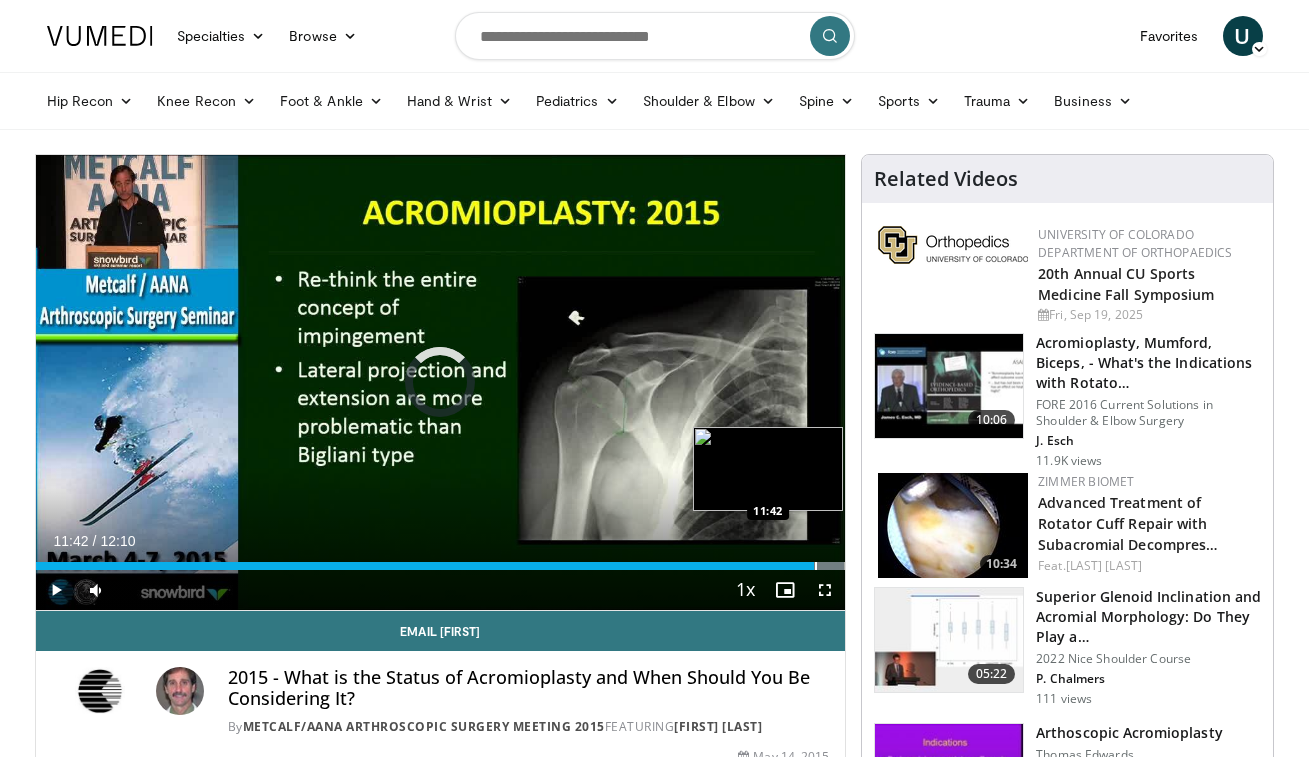 click at bounding box center (816, 566) 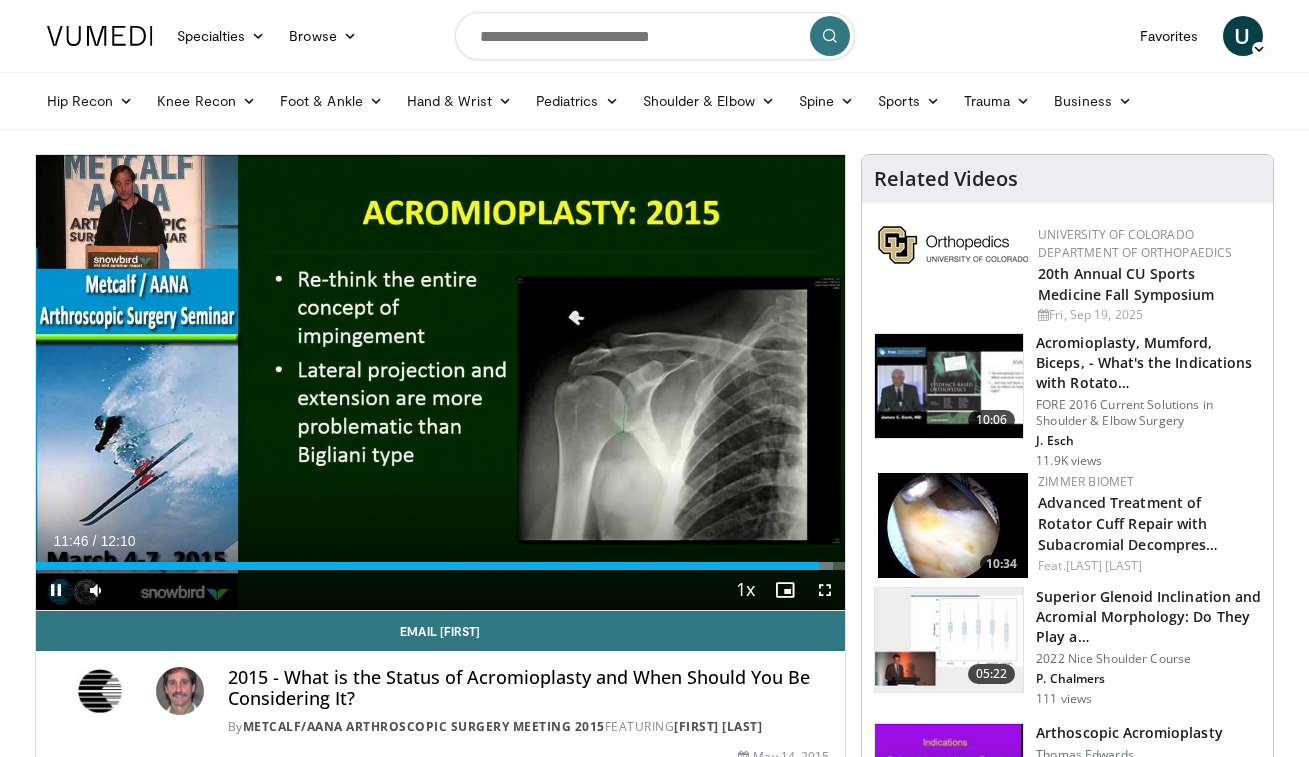 click at bounding box center [56, 590] 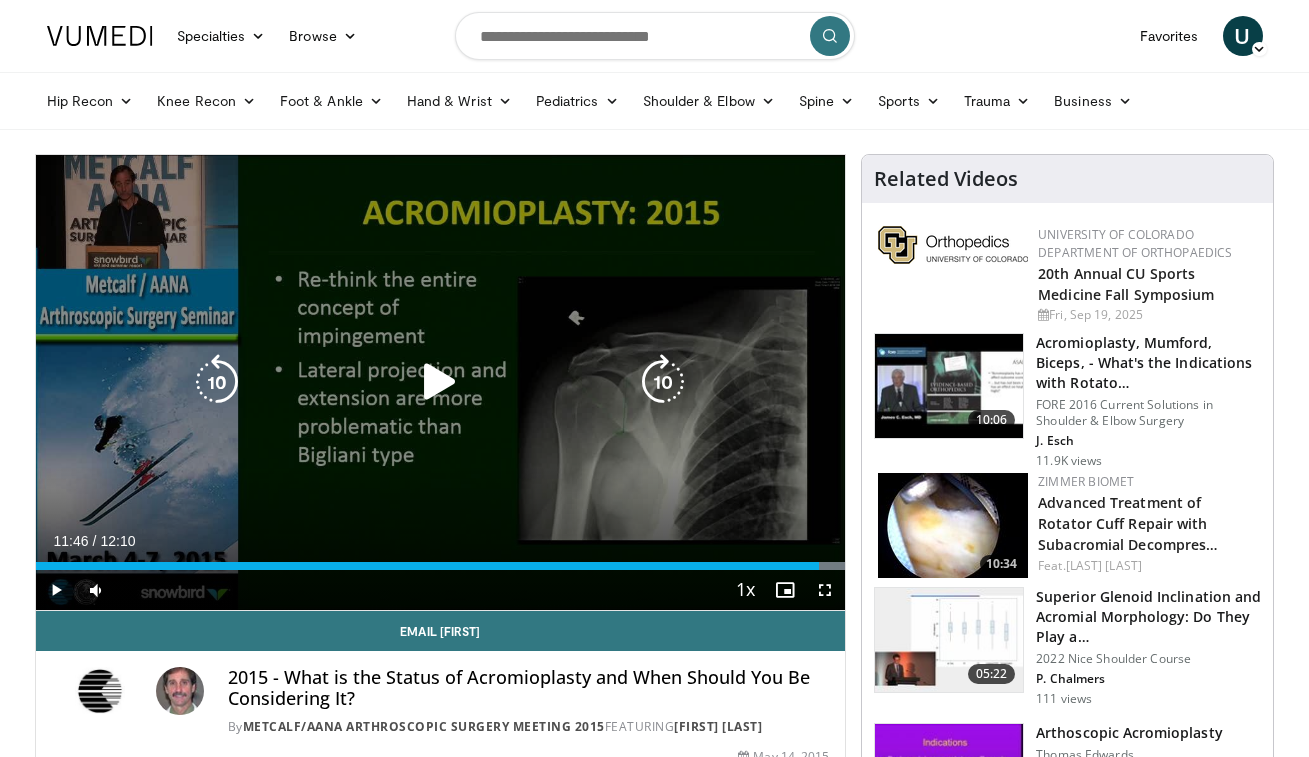 click at bounding box center (440, 382) 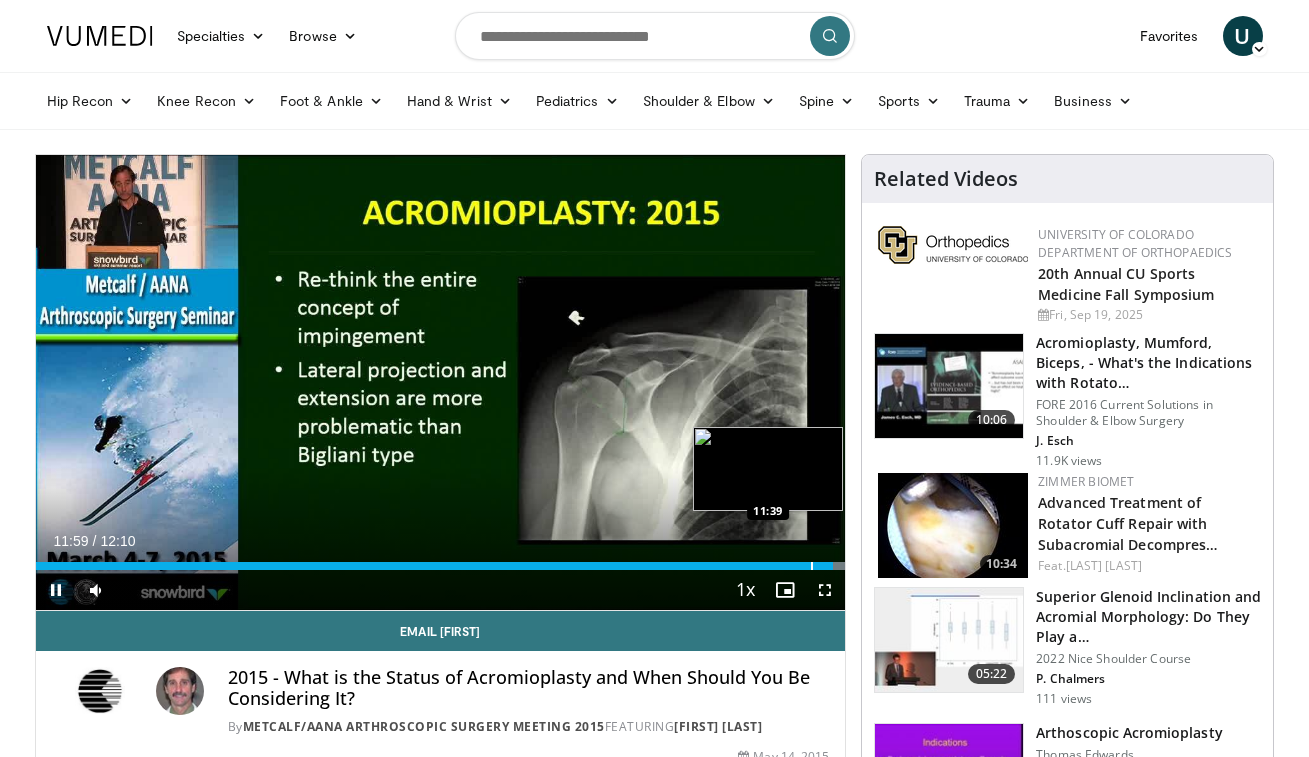 click at bounding box center (812, 566) 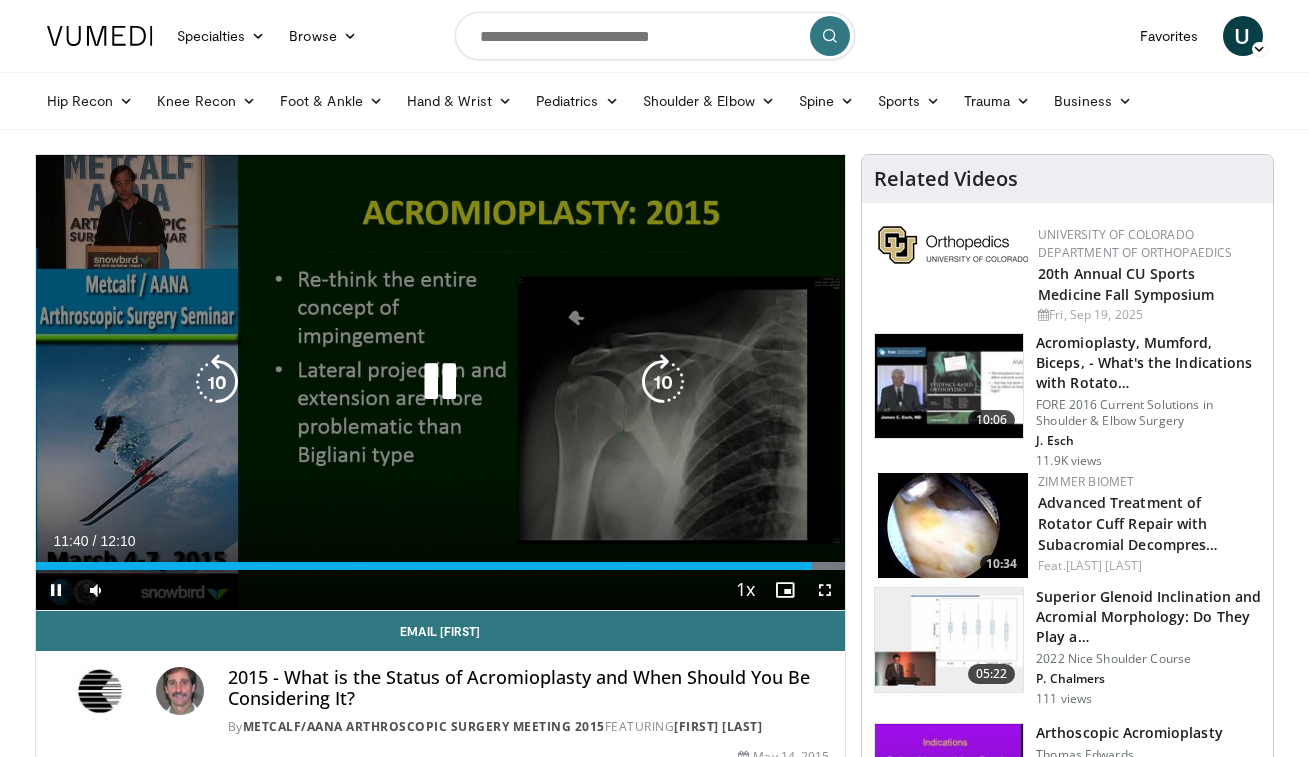 click on "10 seconds
Tap to unmute" at bounding box center (441, 382) 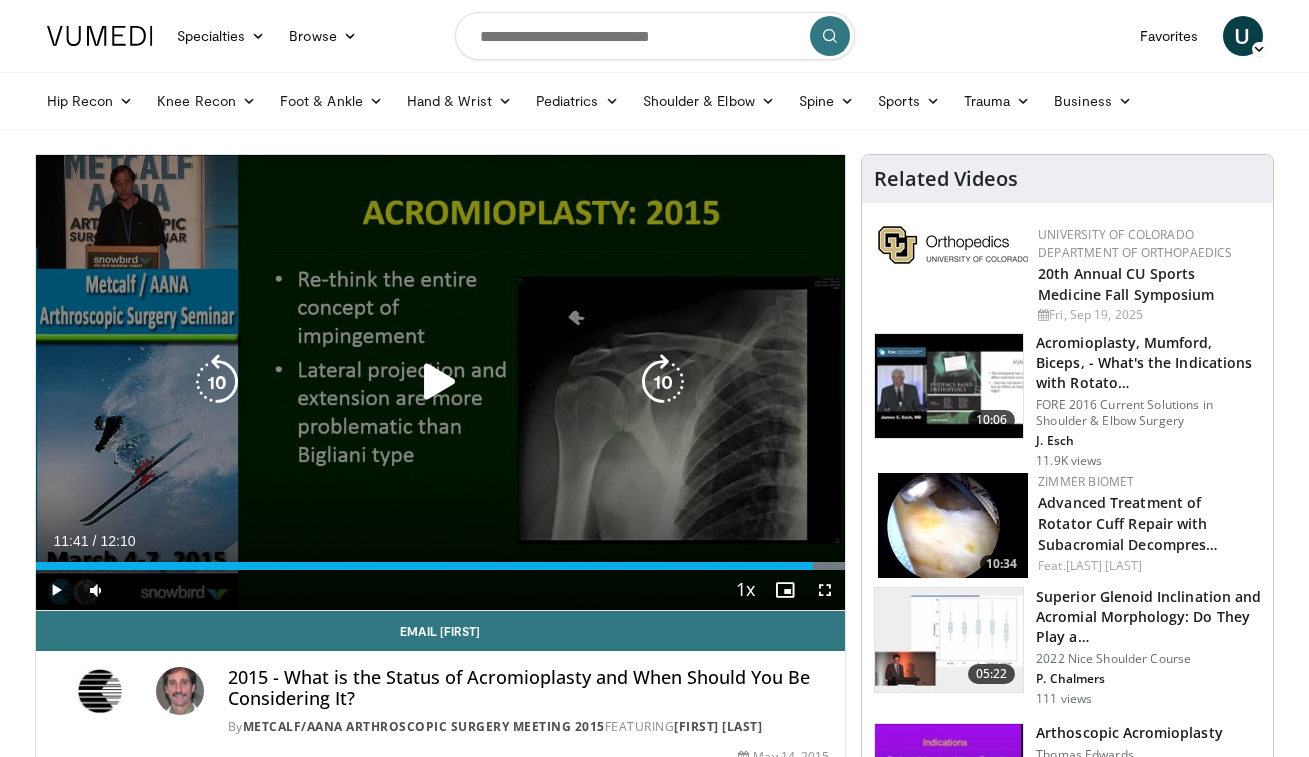 drag, startPoint x: 298, startPoint y: 383, endPoint x: 369, endPoint y: 394, distance: 71.84706 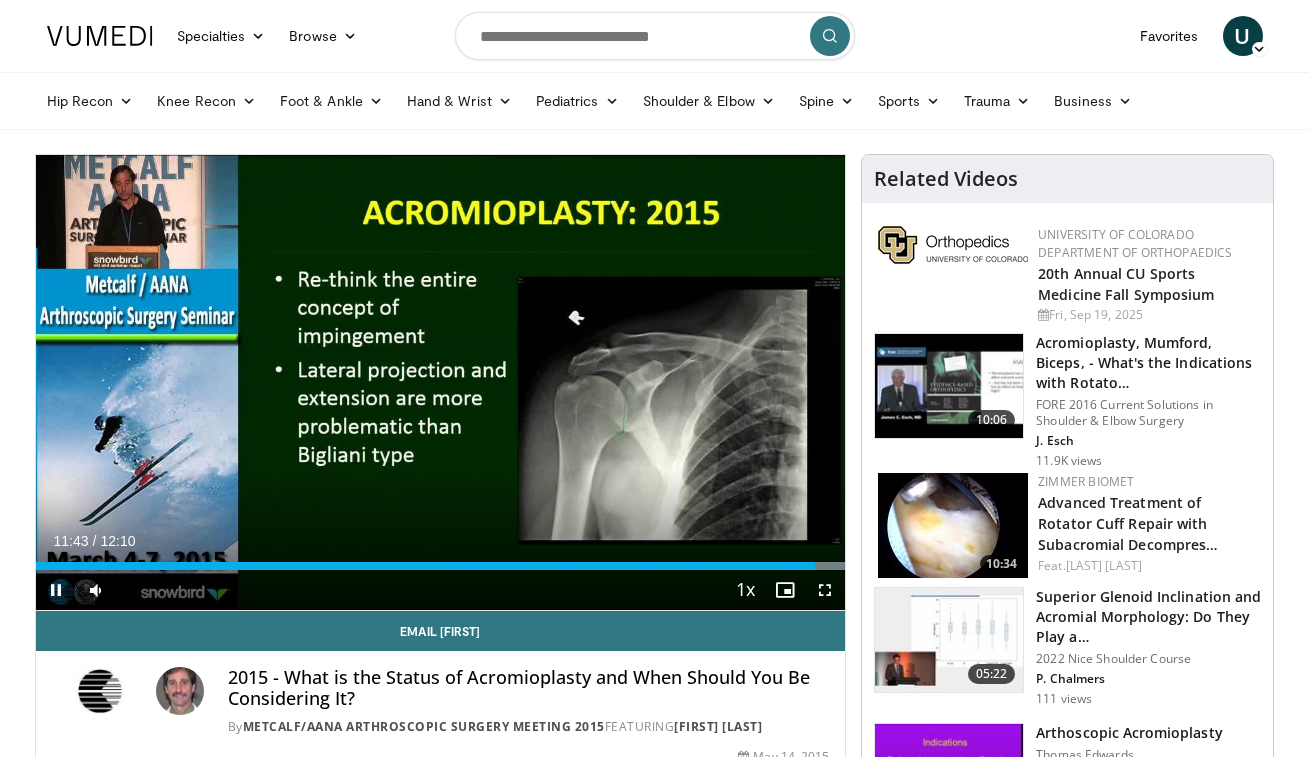 click at bounding box center (56, 590) 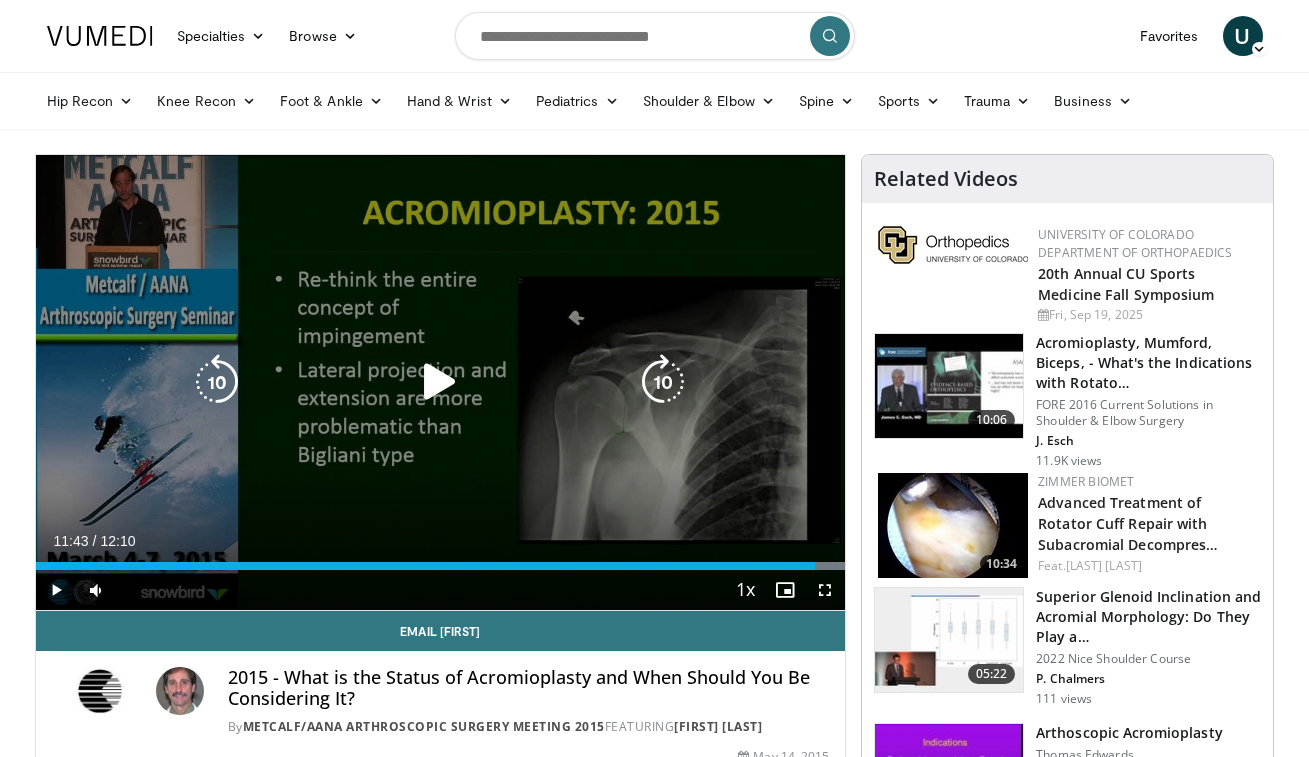 click at bounding box center [440, 382] 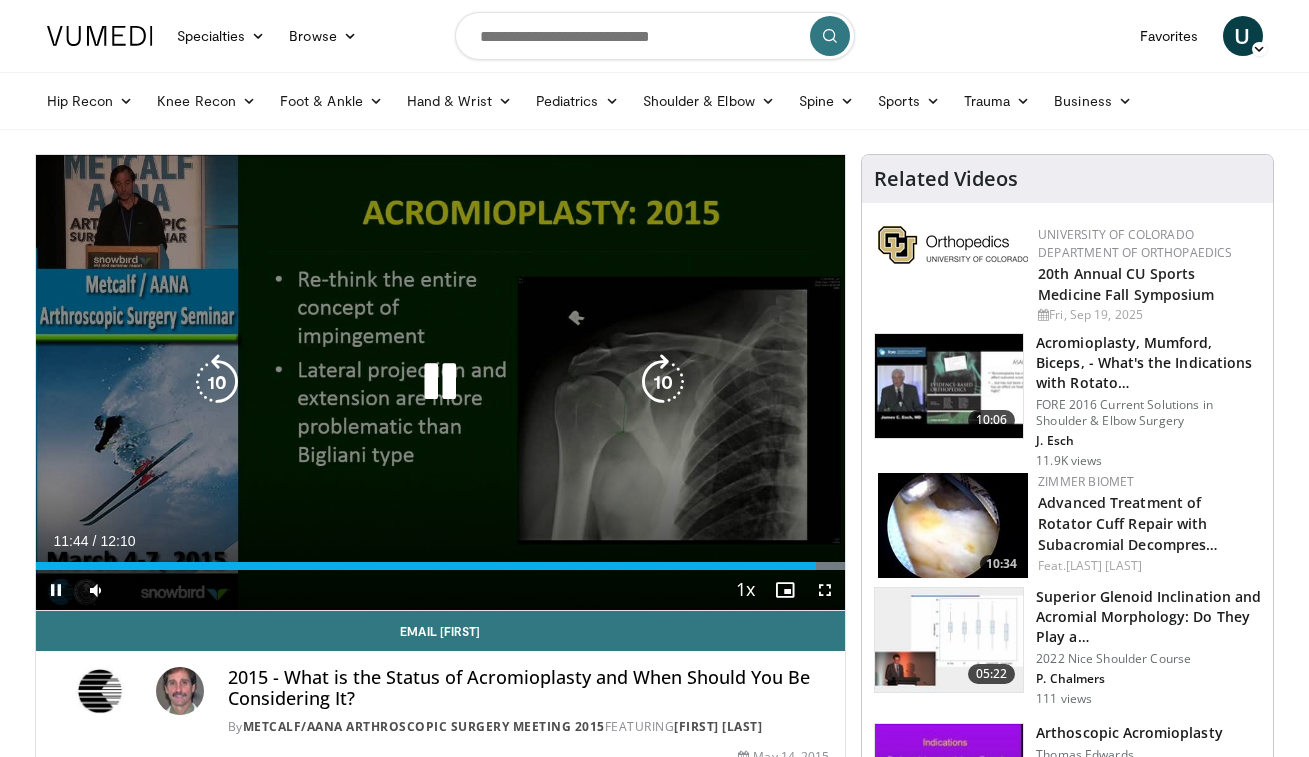 click on "10 seconds
Tap to unmute" at bounding box center (441, 382) 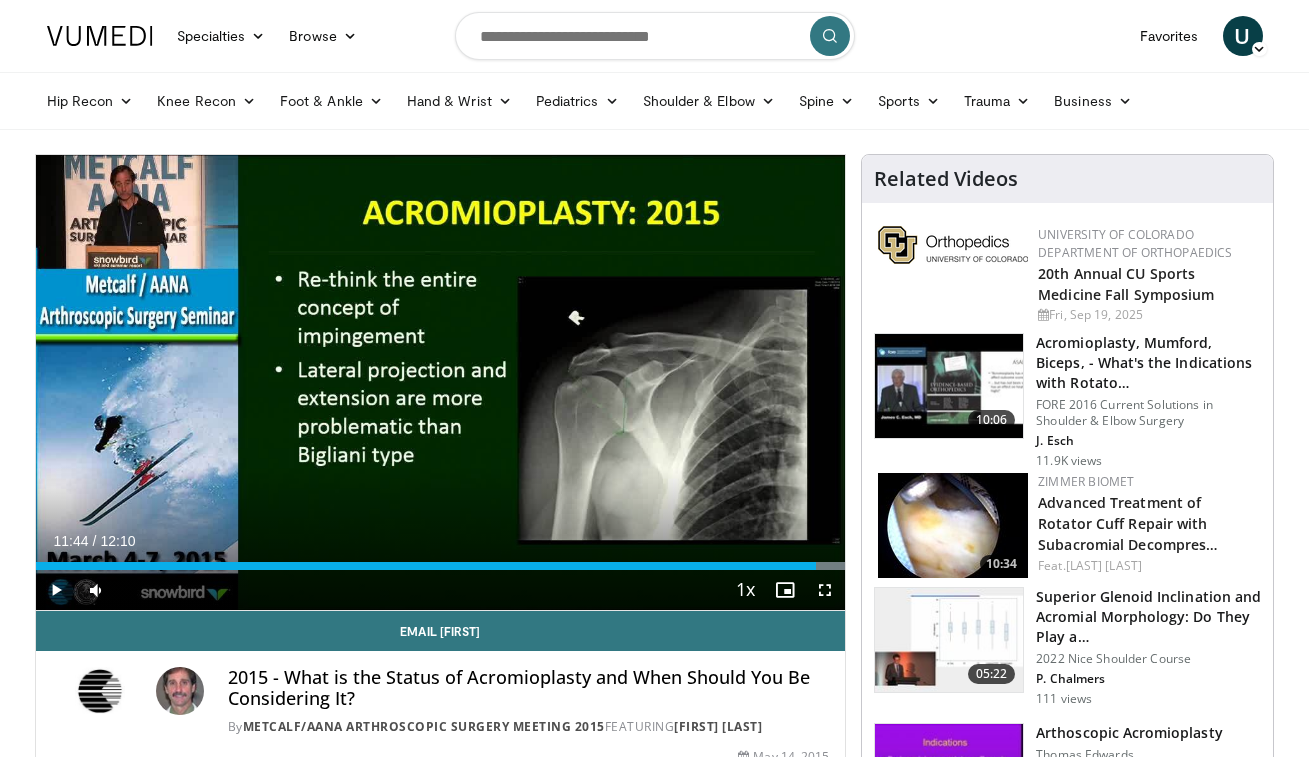 click at bounding box center (825, 590) 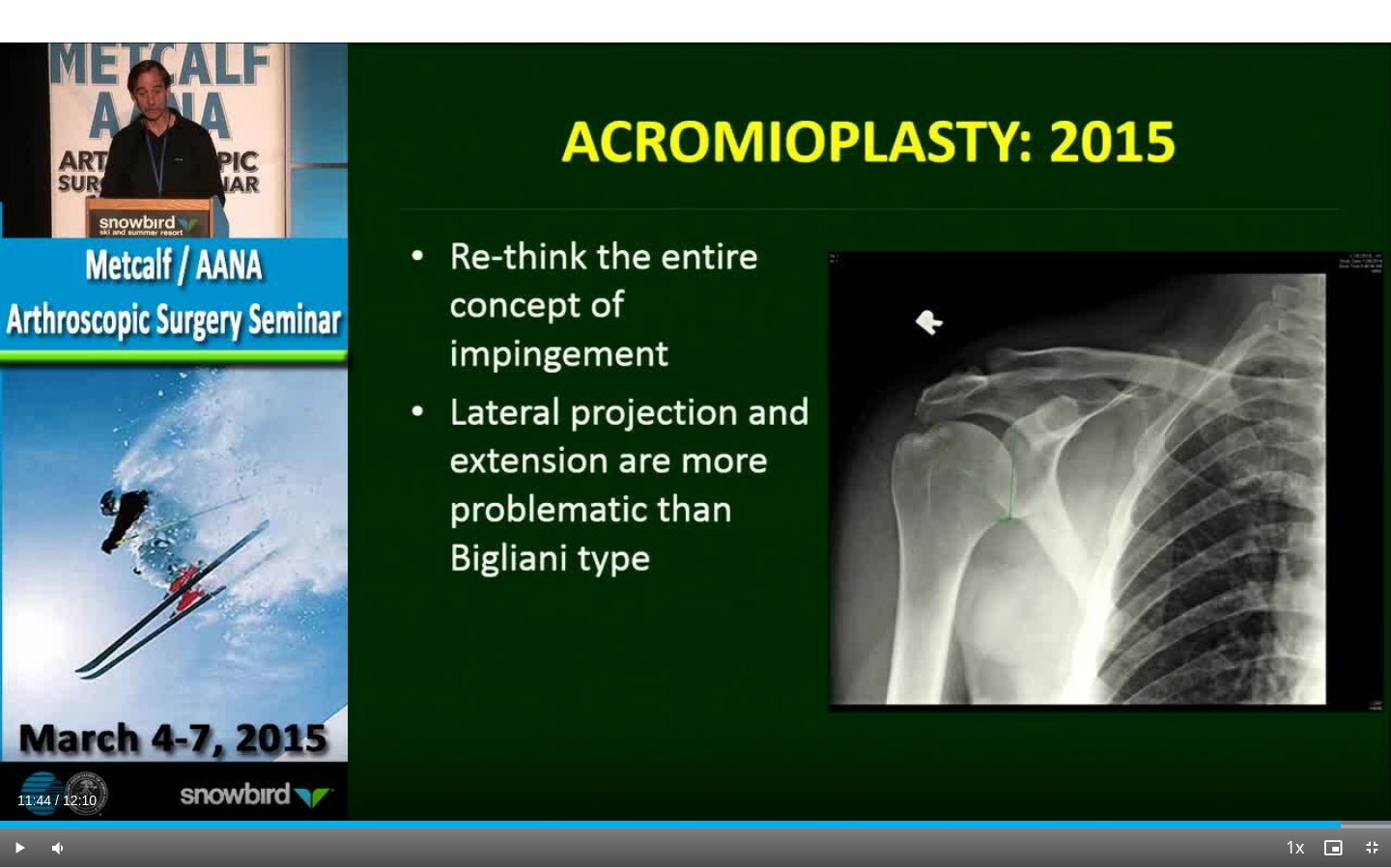 click at bounding box center [1372, 848] 